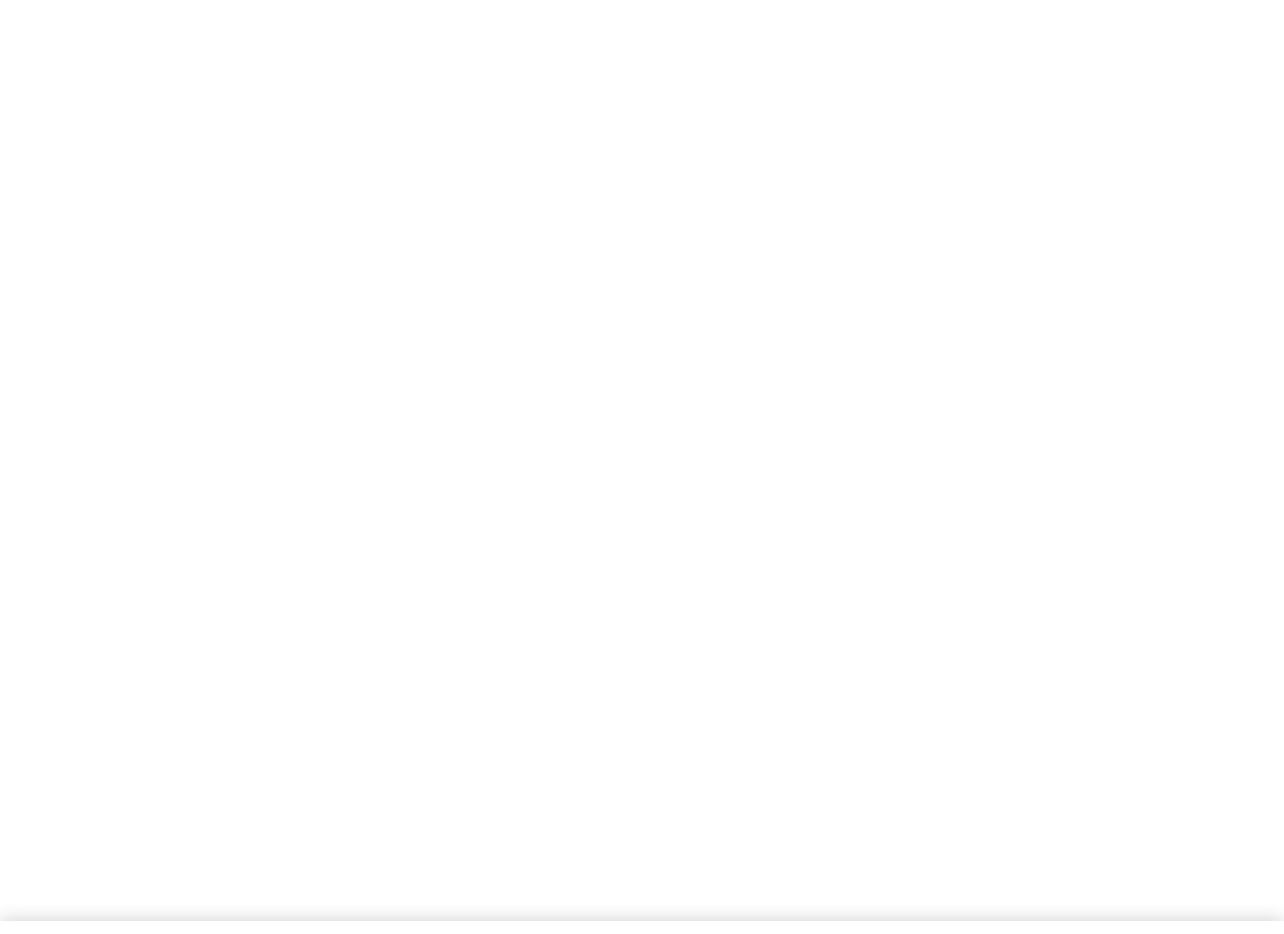 scroll, scrollTop: 0, scrollLeft: 0, axis: both 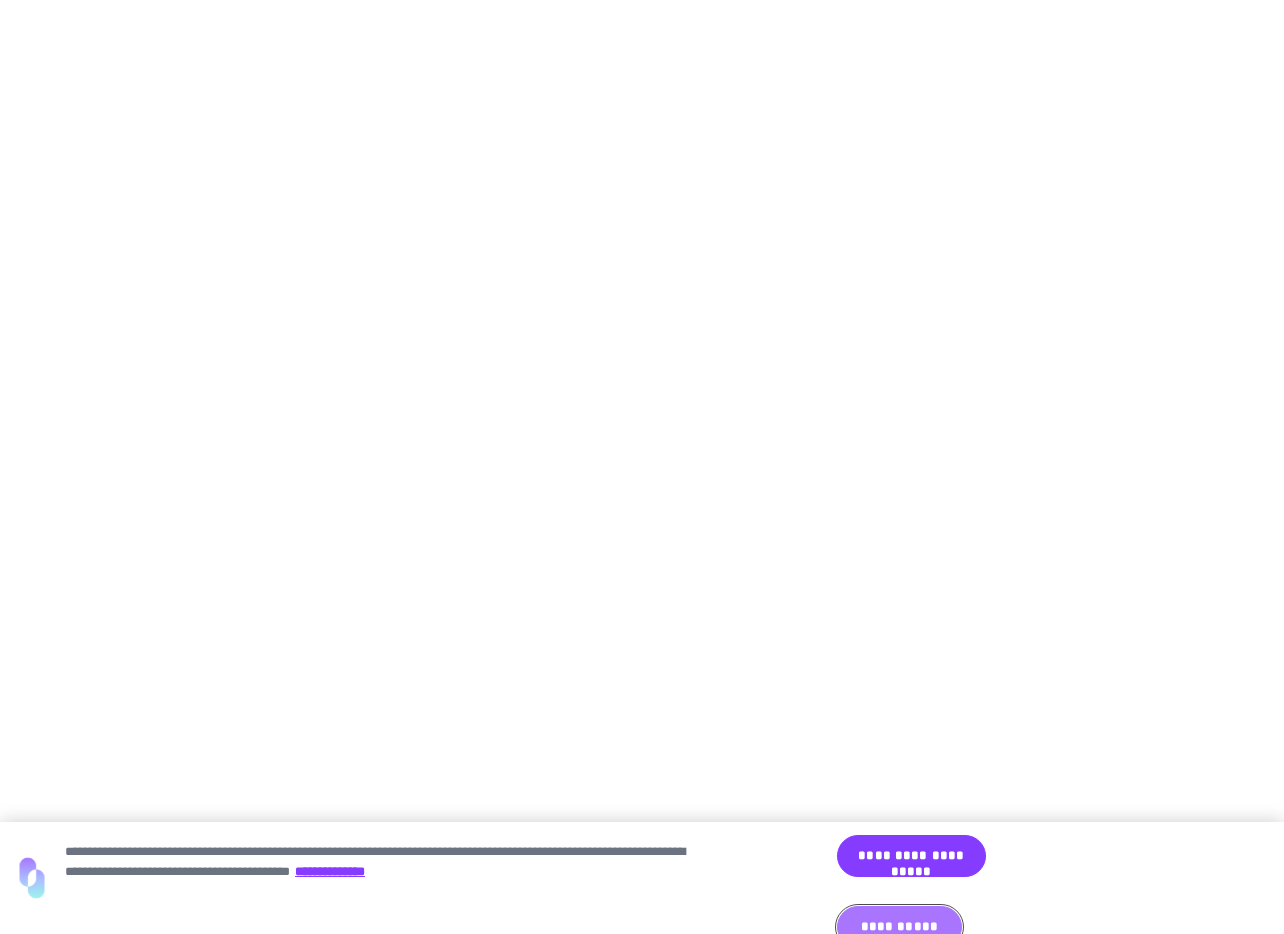 click on "**********" at bounding box center (899, 927) 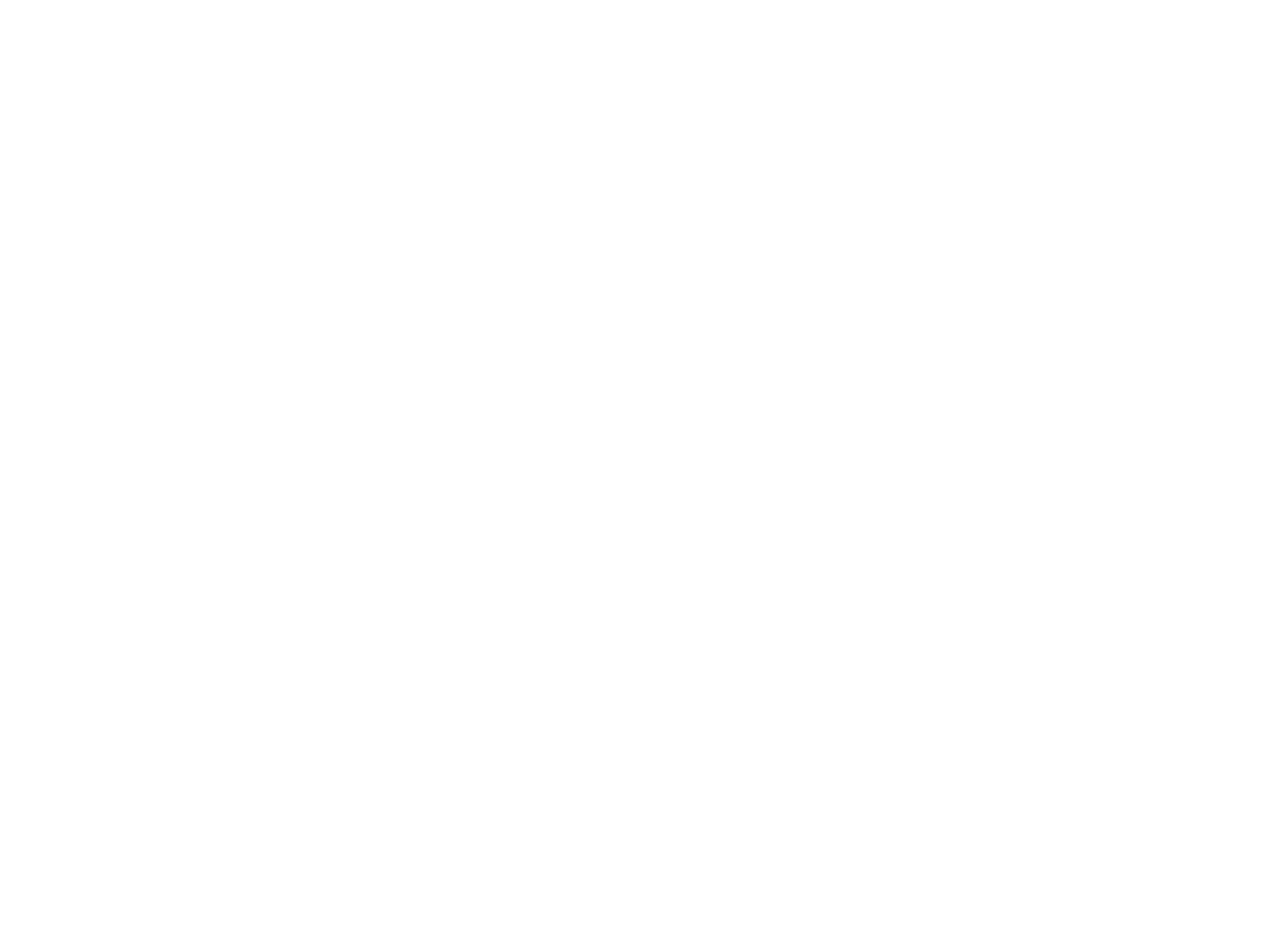 scroll, scrollTop: 0, scrollLeft: 0, axis: both 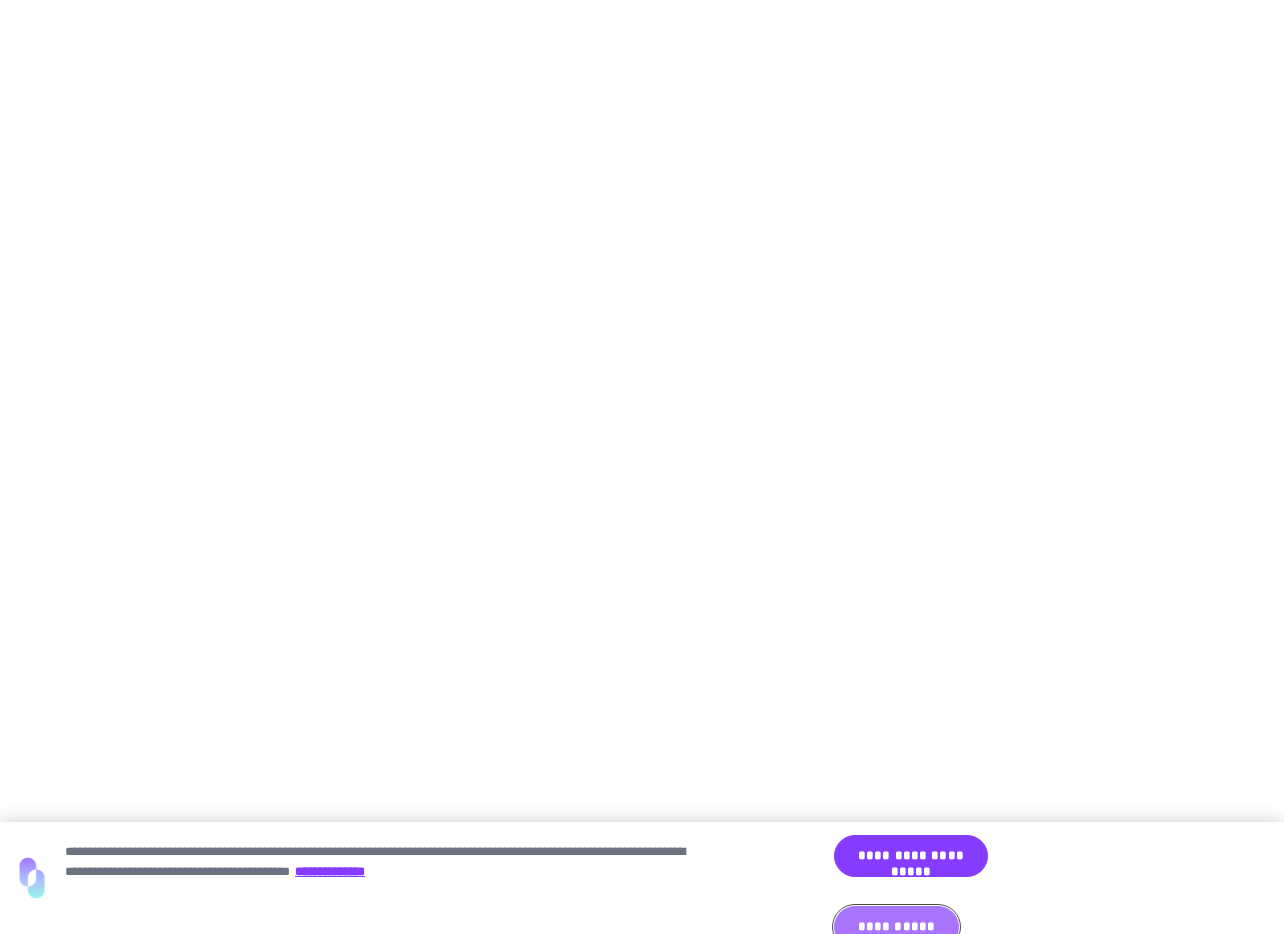click on "**********" at bounding box center [896, 927] 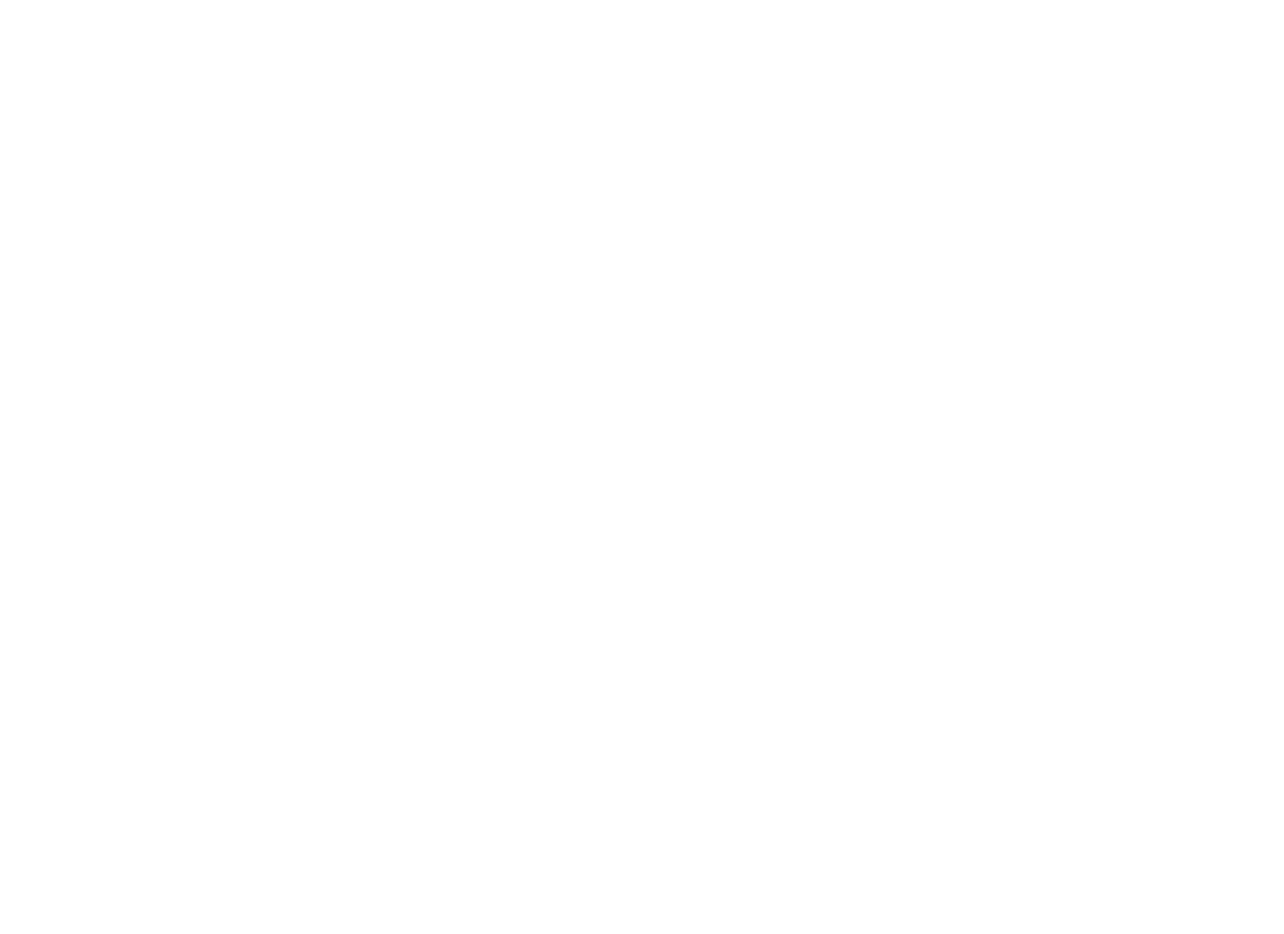 scroll, scrollTop: 0, scrollLeft: 0, axis: both 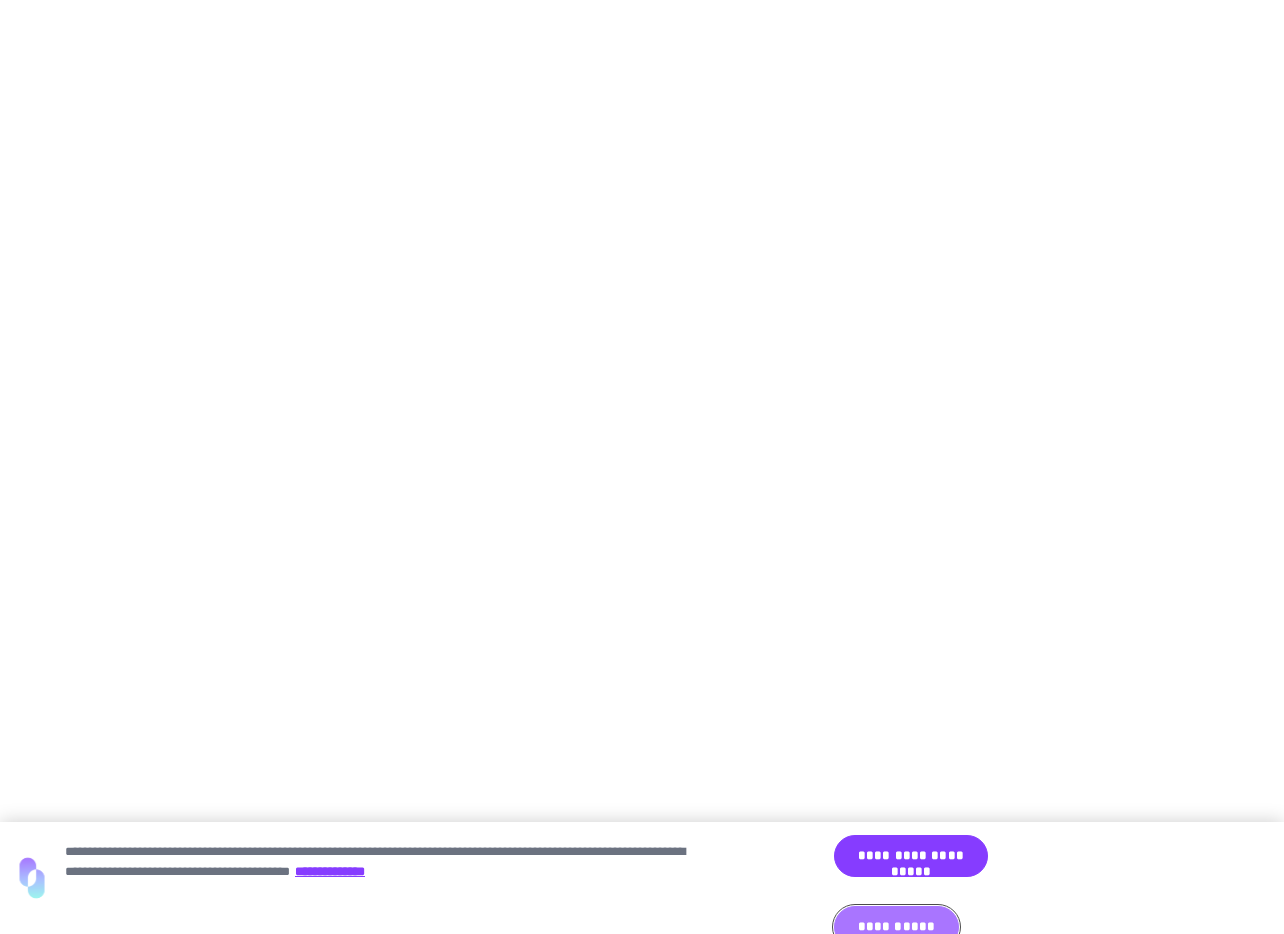 click on "**********" at bounding box center [896, 927] 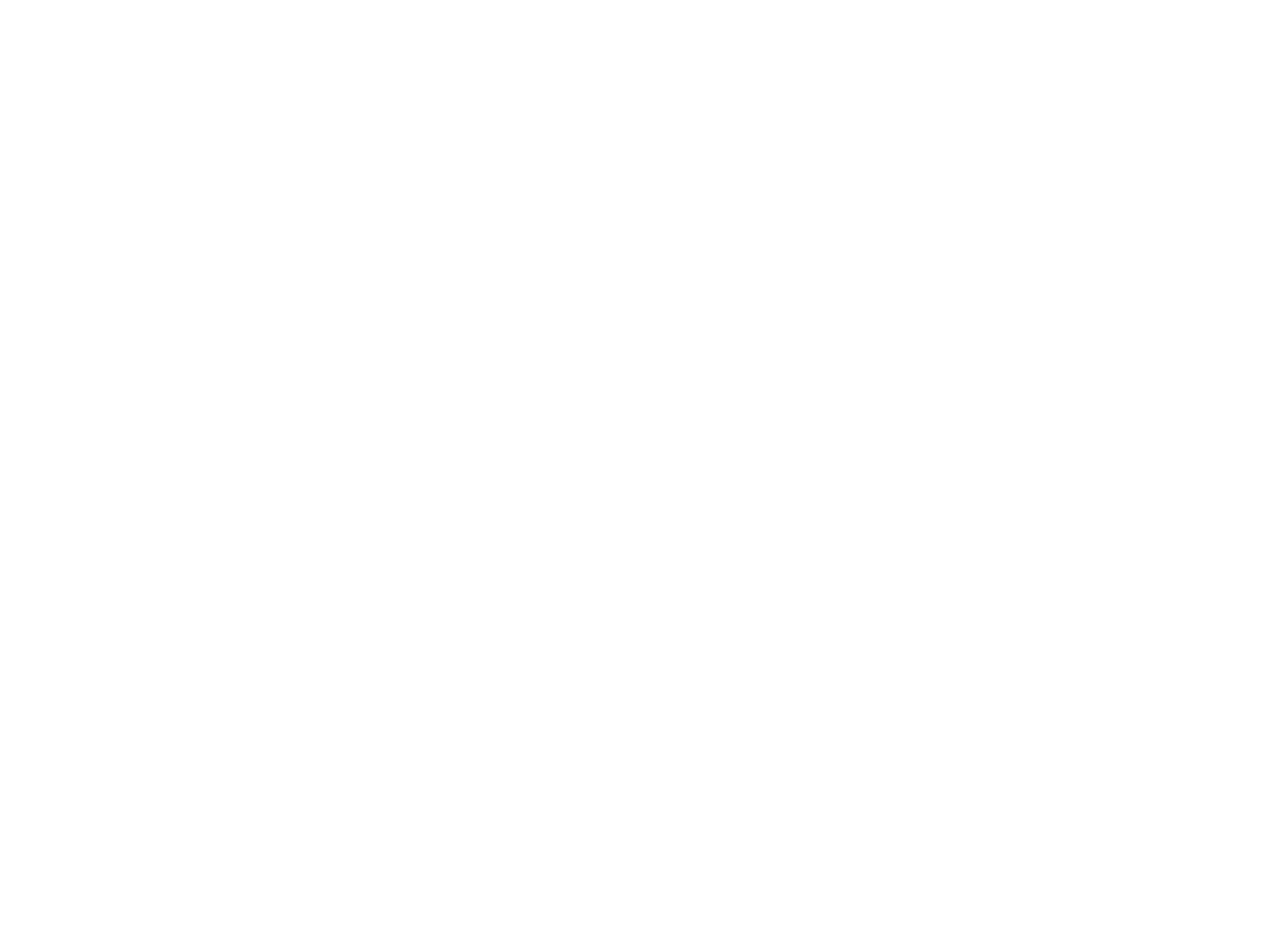 scroll, scrollTop: 0, scrollLeft: 0, axis: both 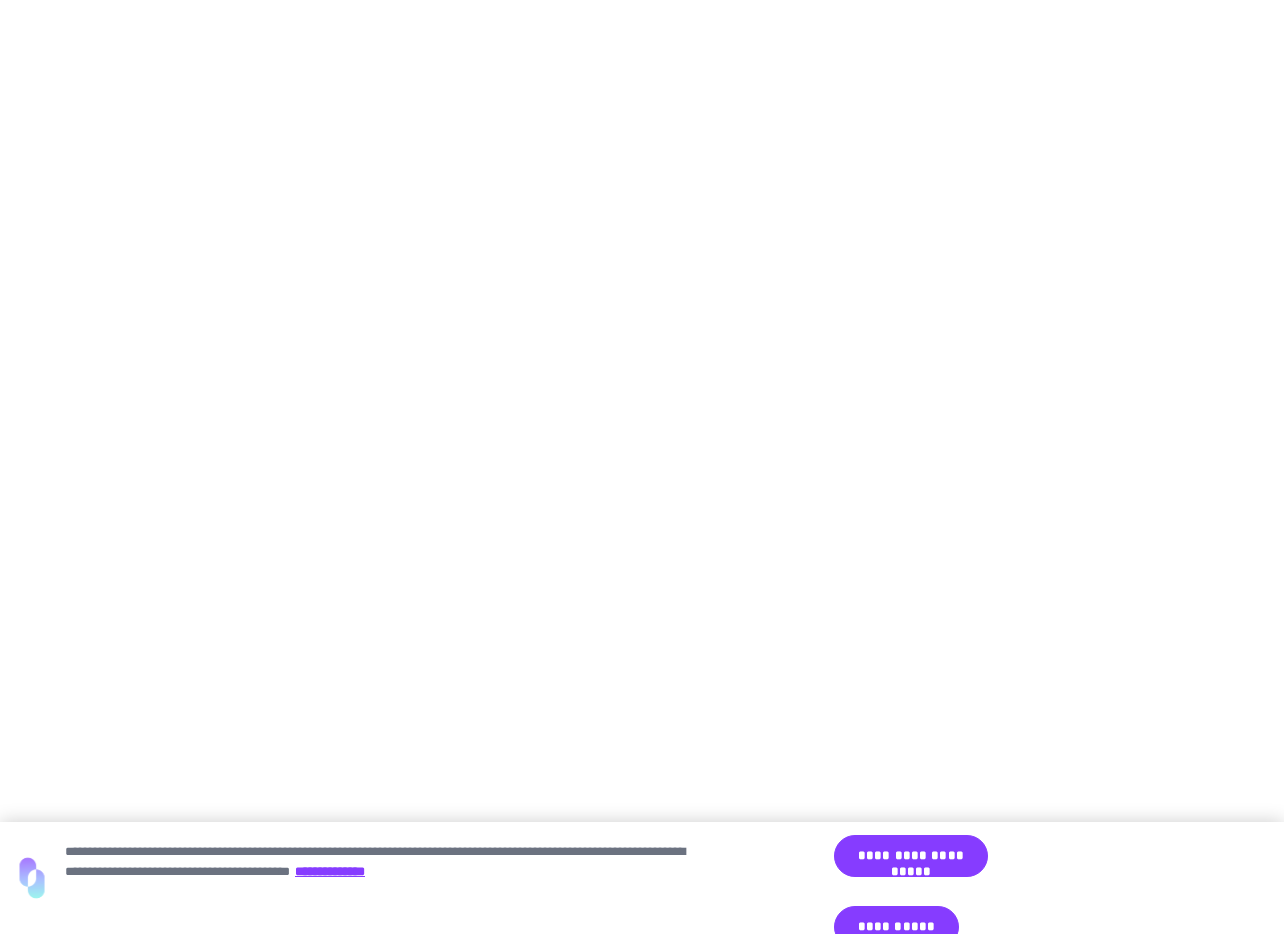 click on "**********" at bounding box center (642, 4) 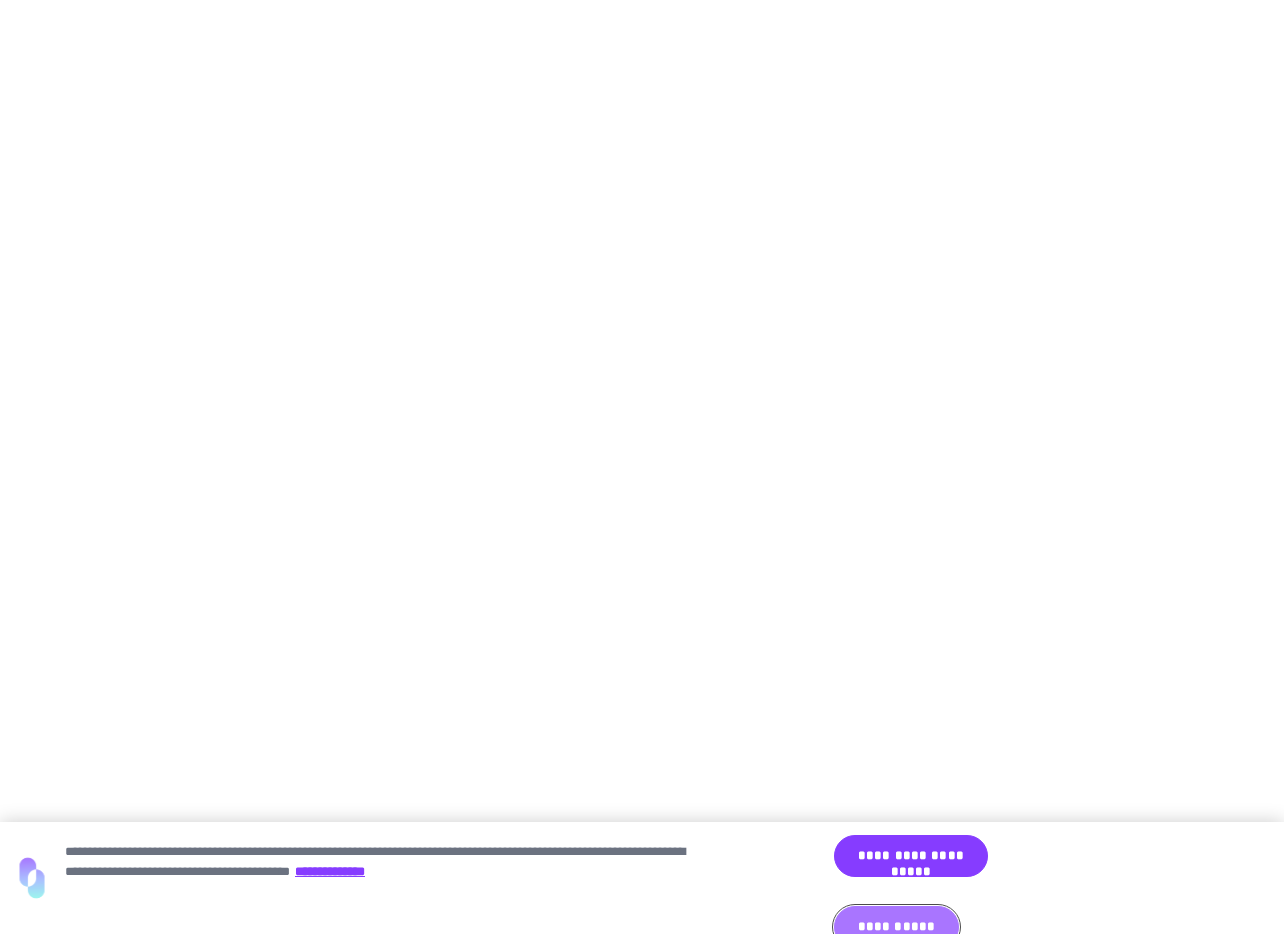 click on "**********" at bounding box center (896, 927) 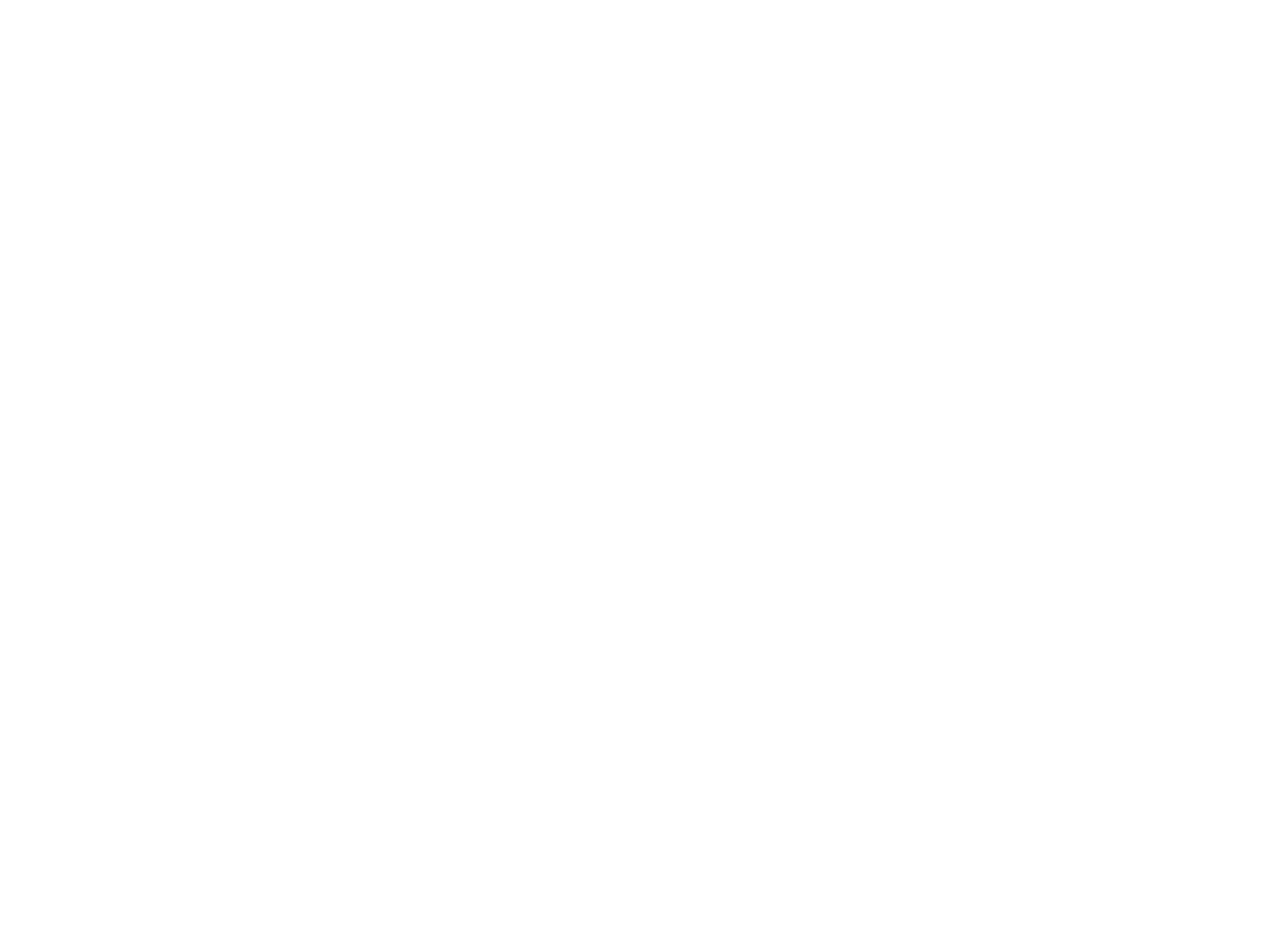 click on "**********" at bounding box center [642, 4] 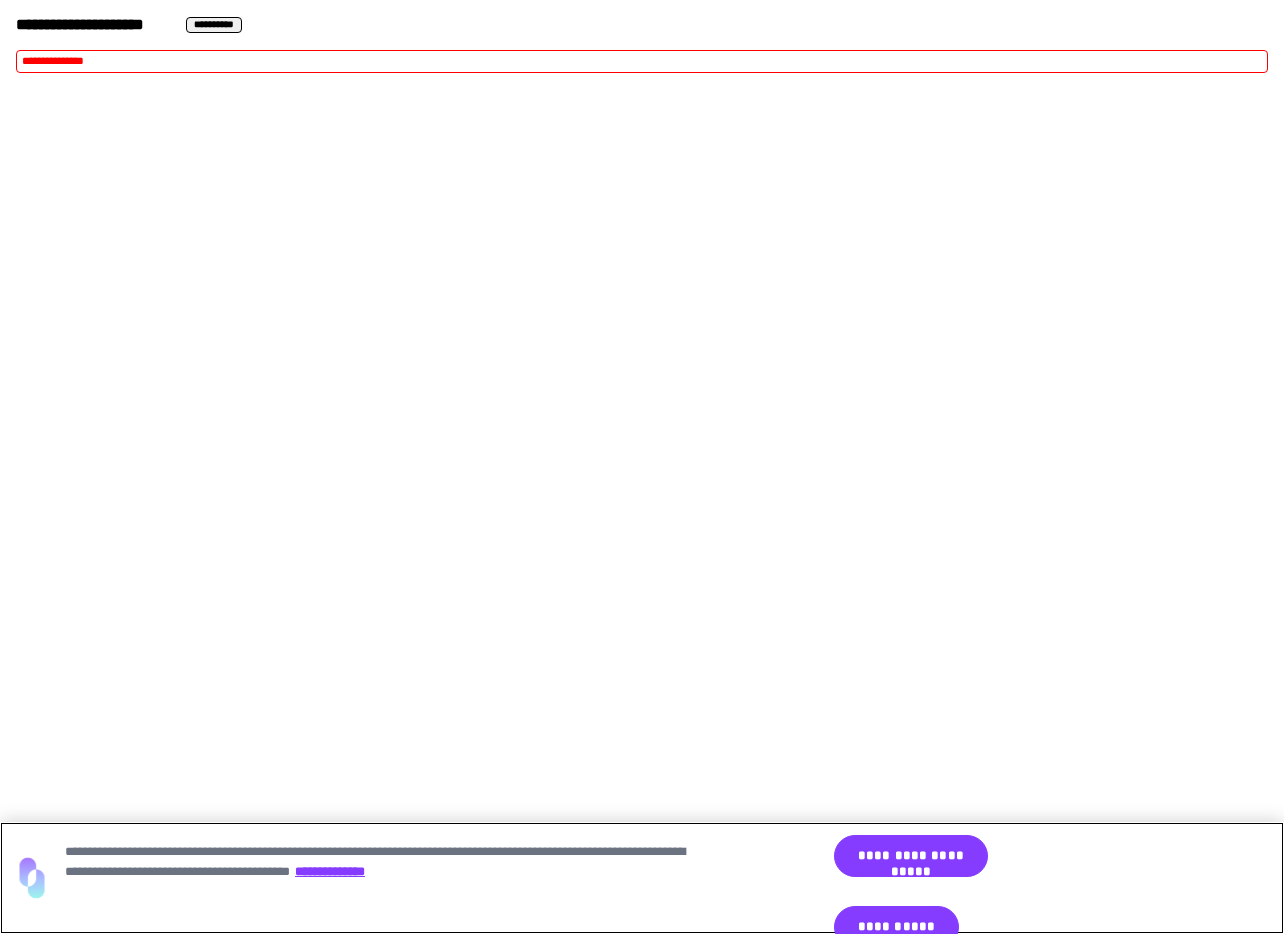 scroll, scrollTop: 0, scrollLeft: 0, axis: both 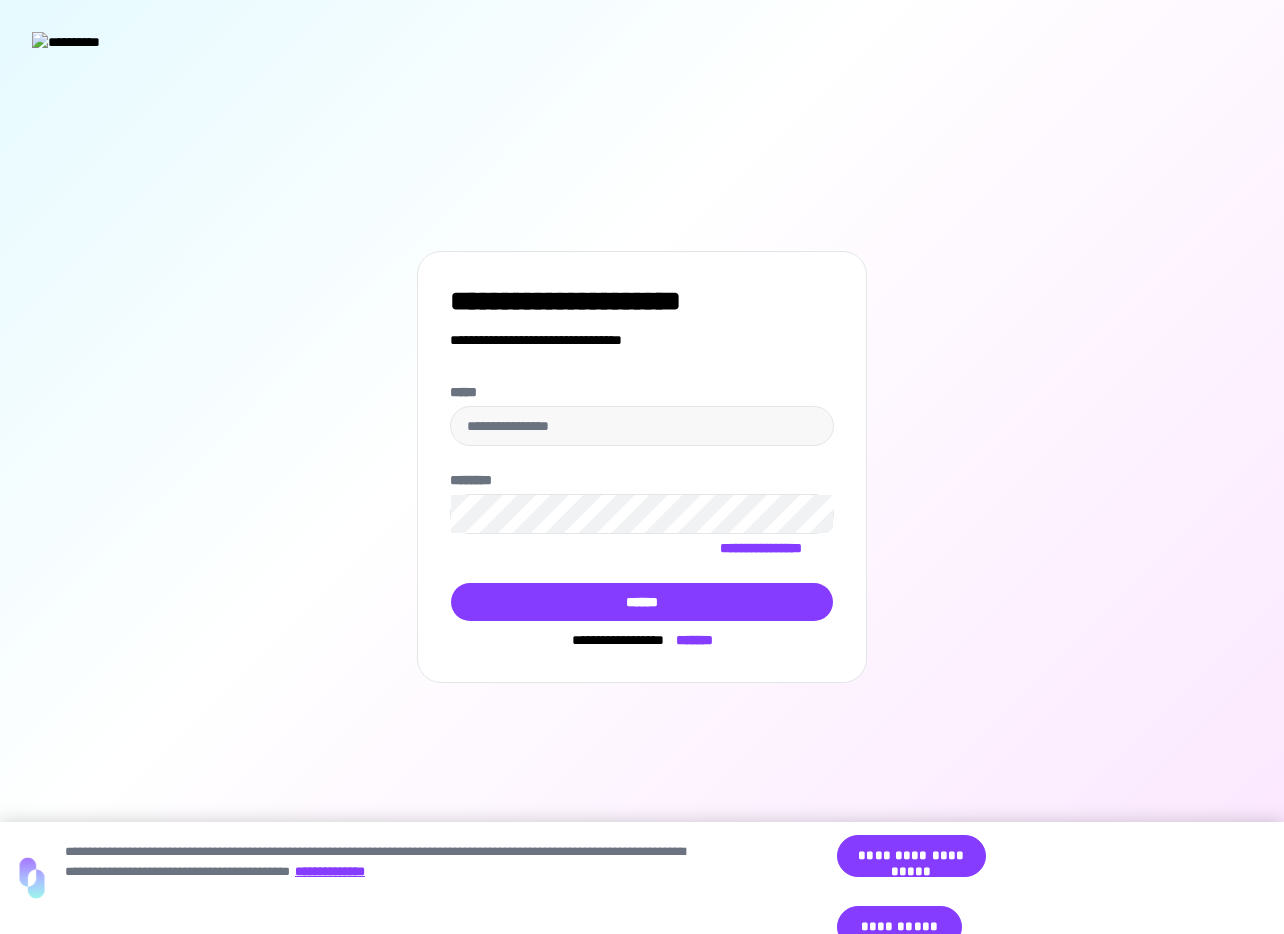 type on "**********" 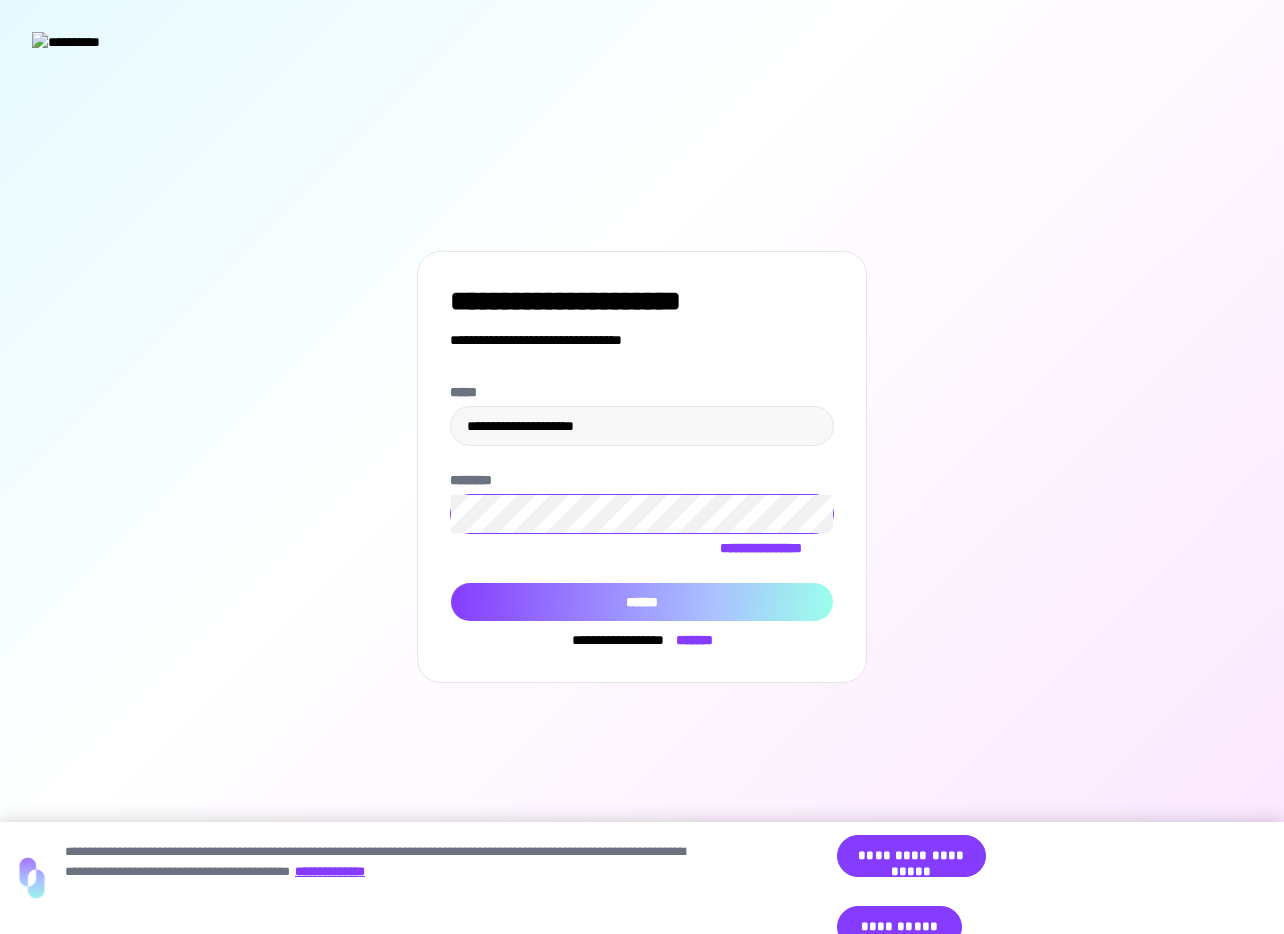 click on "******" at bounding box center [642, 602] 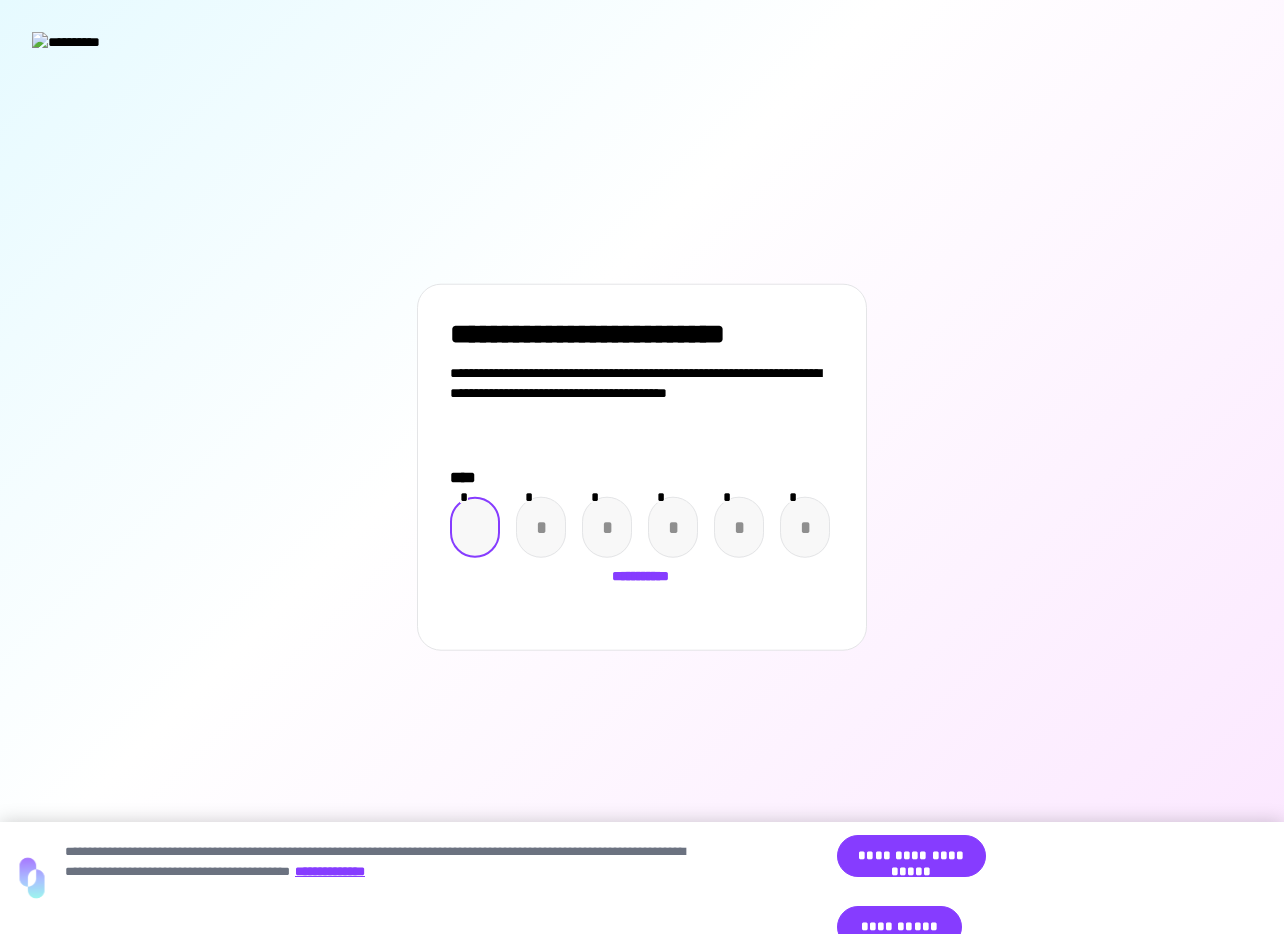 click at bounding box center [475, 527] 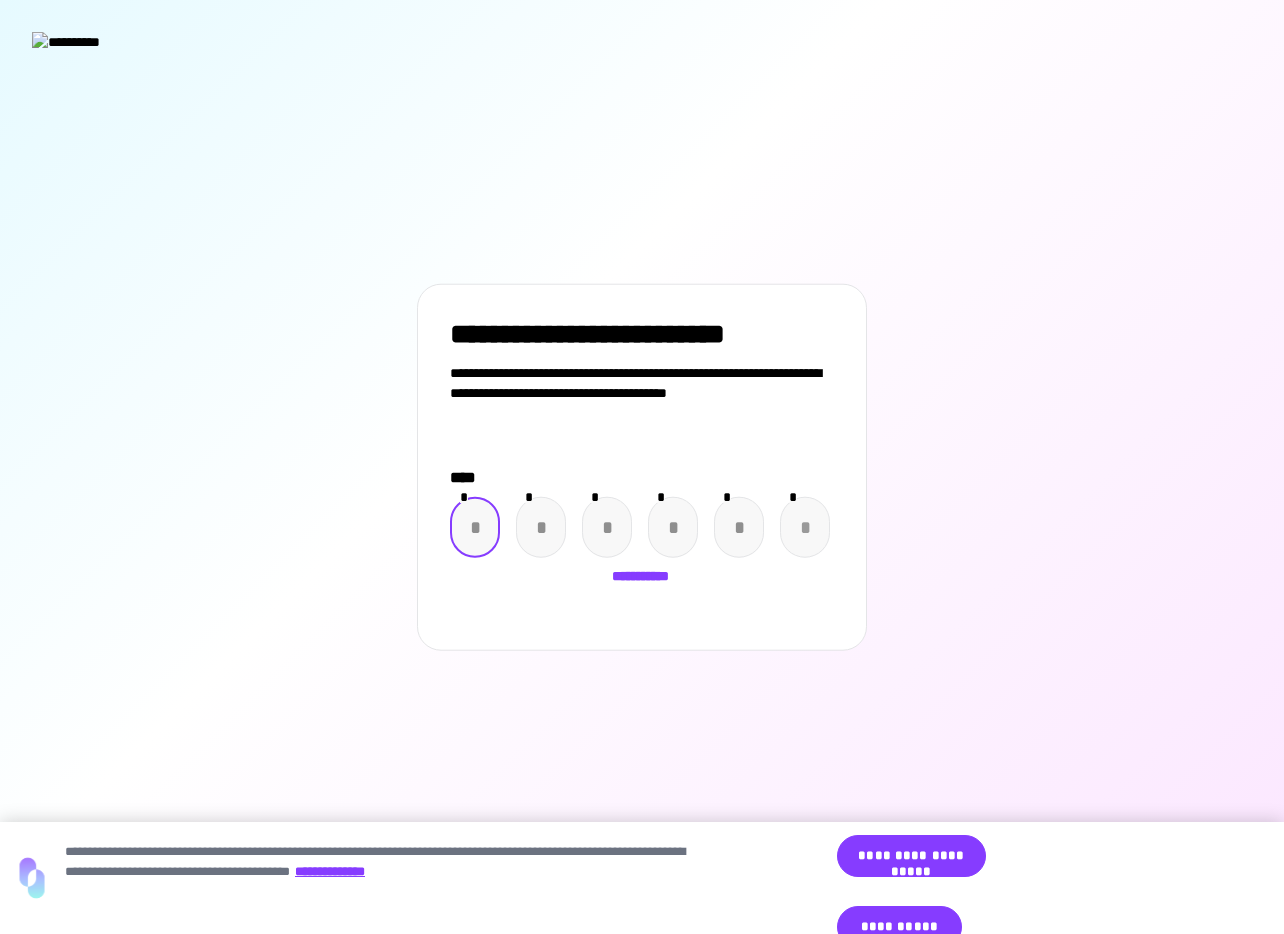 paste on "*" 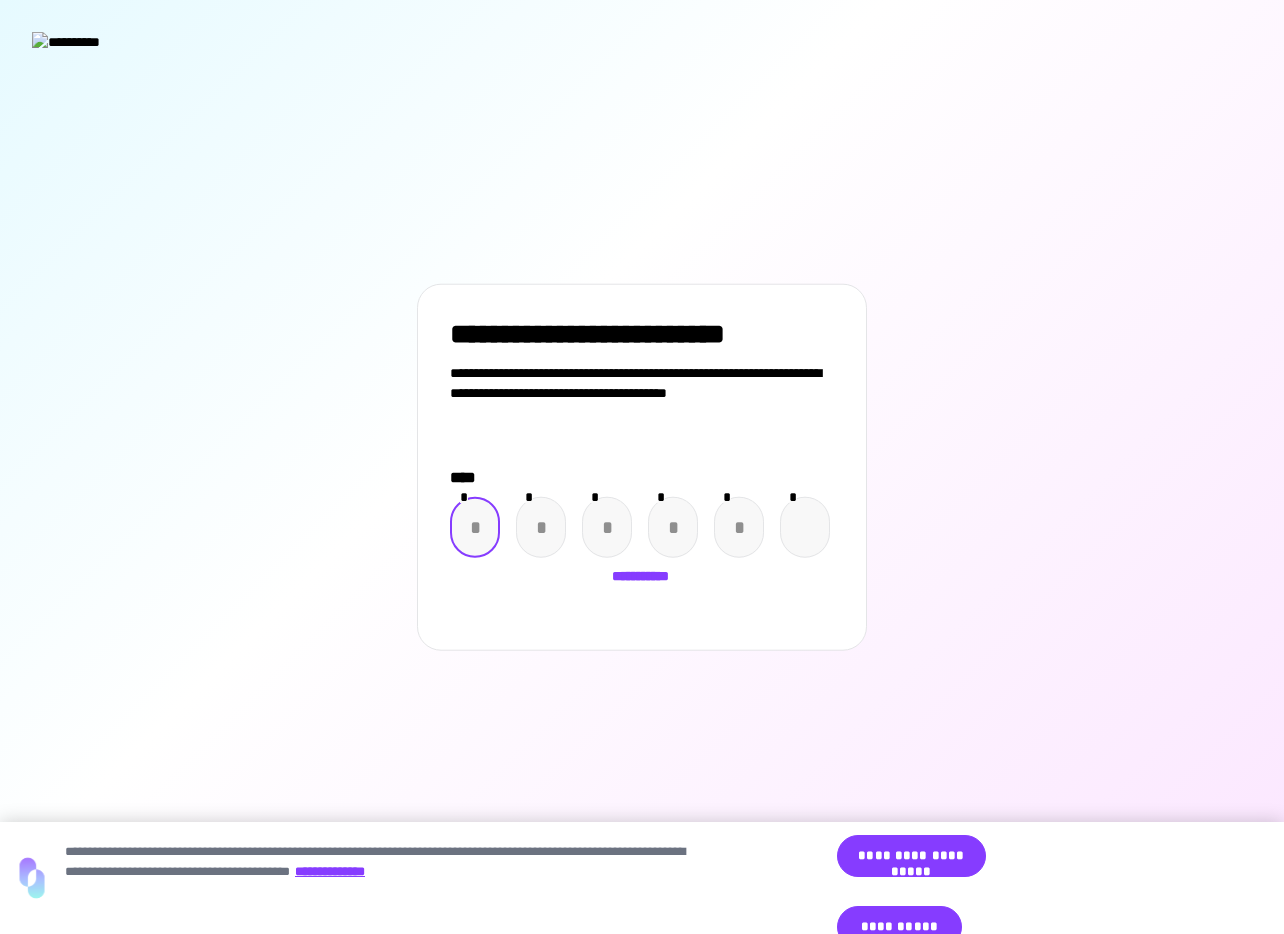 type on "*" 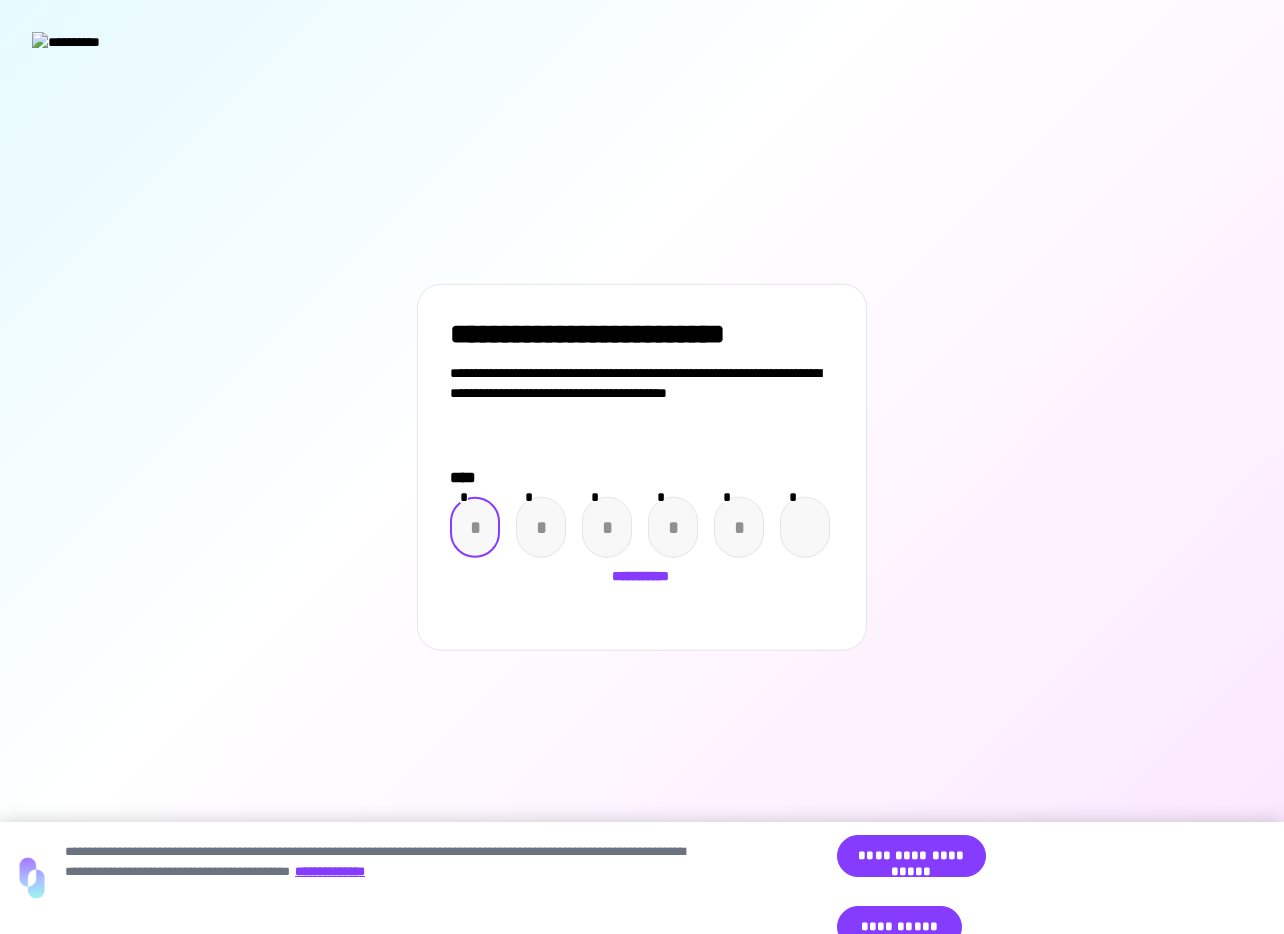 type on "*" 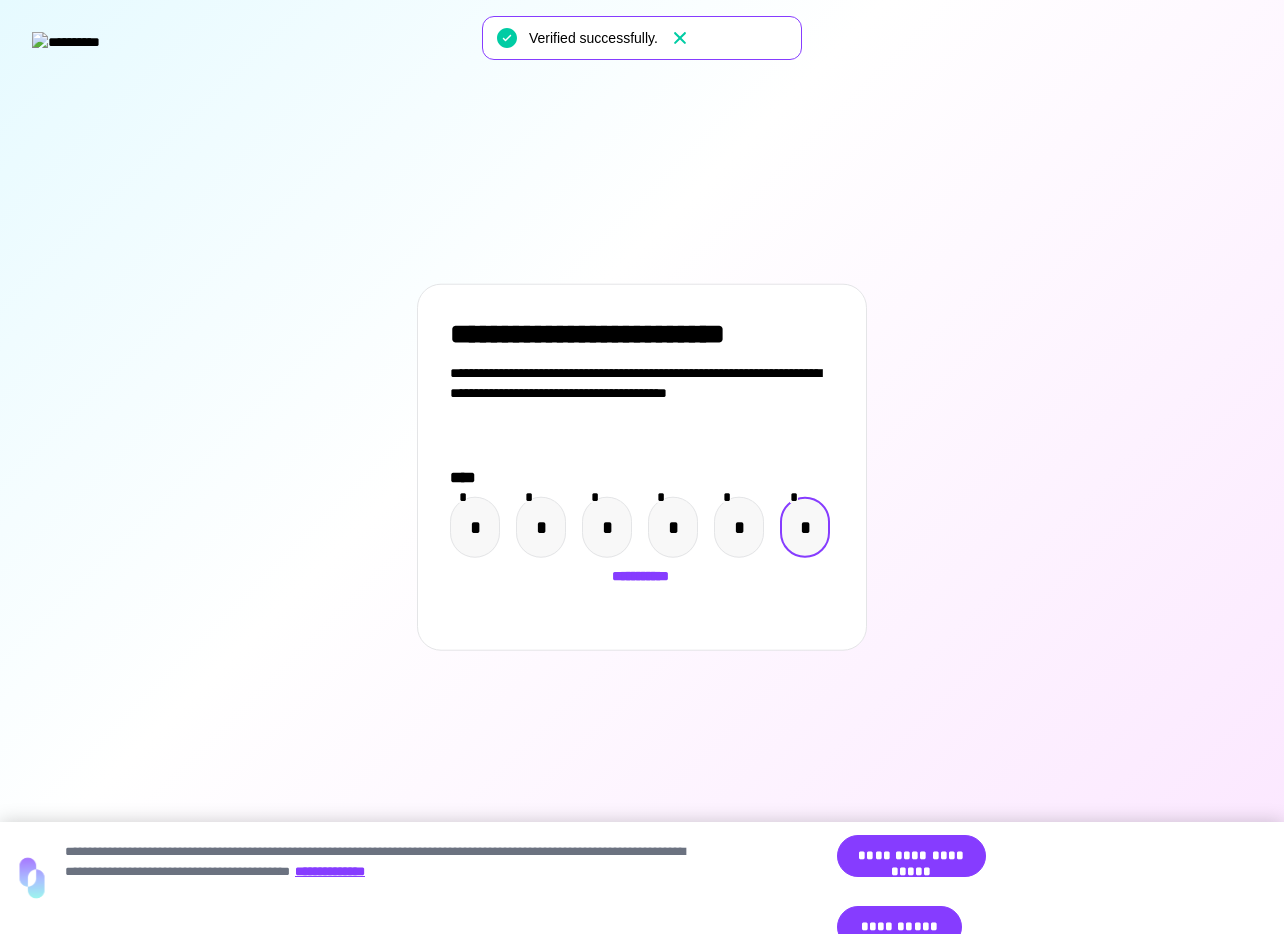click 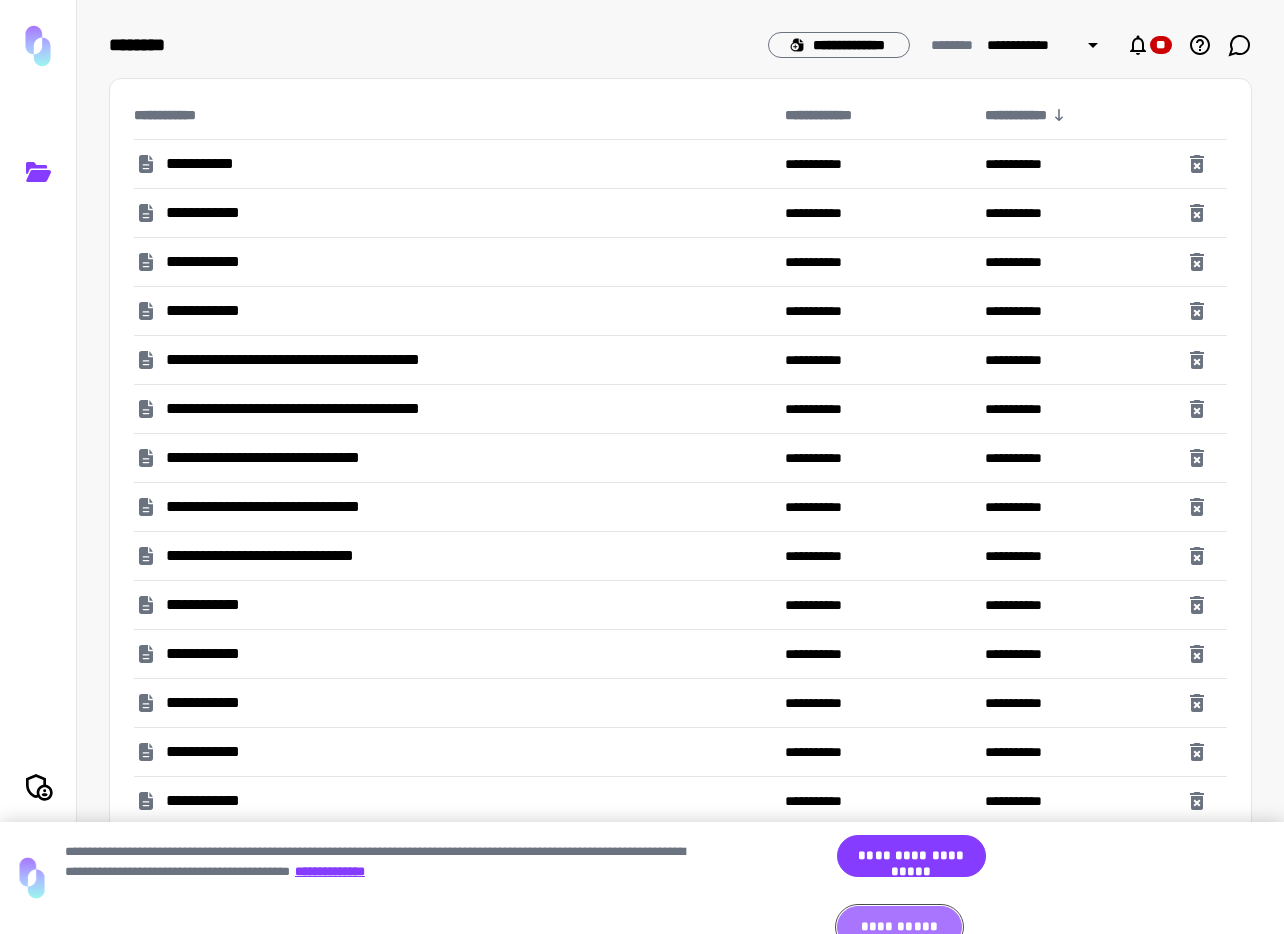 click on "**********" at bounding box center [899, 927] 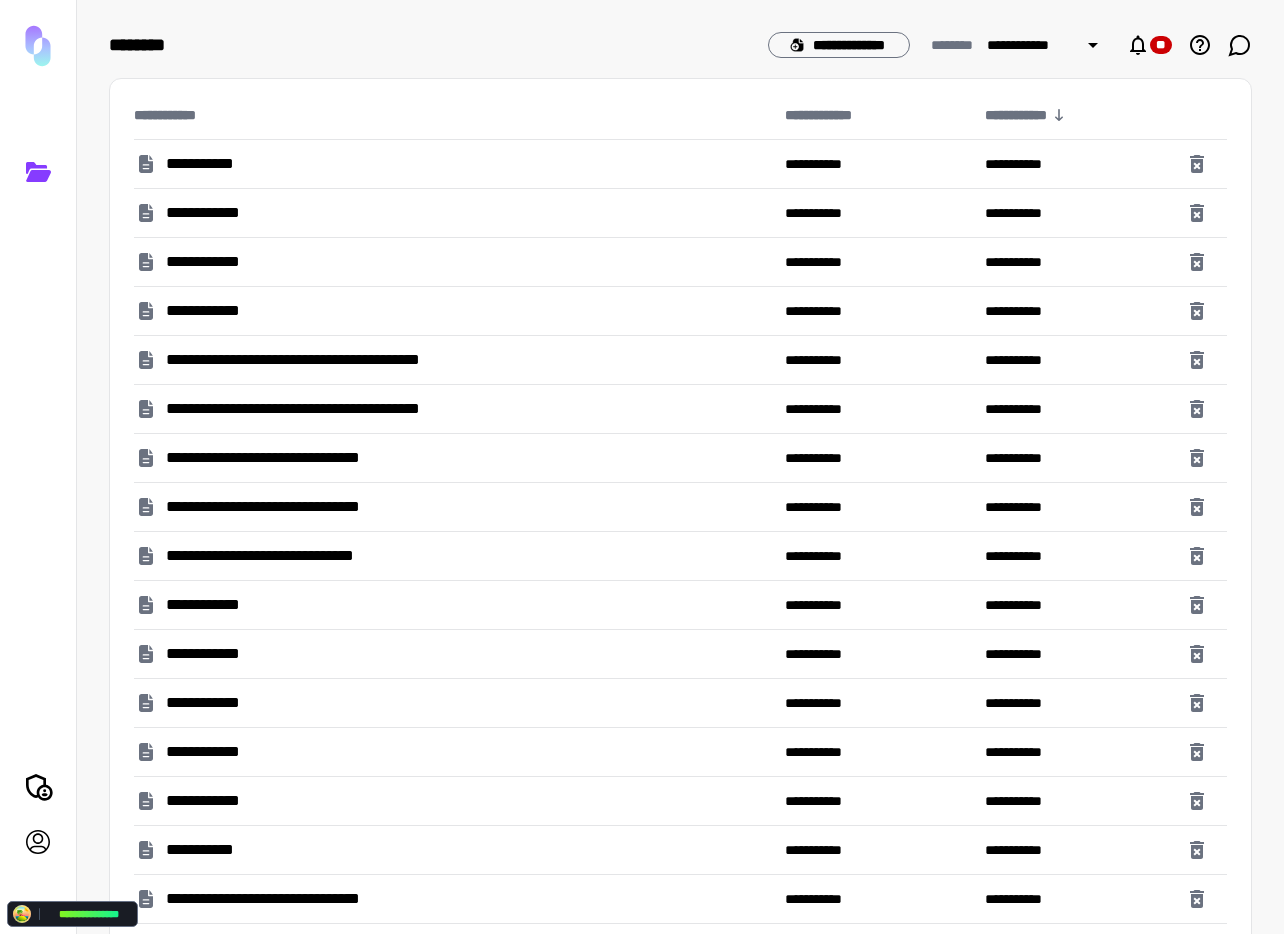 click on "**********" at bounding box center (215, 213) 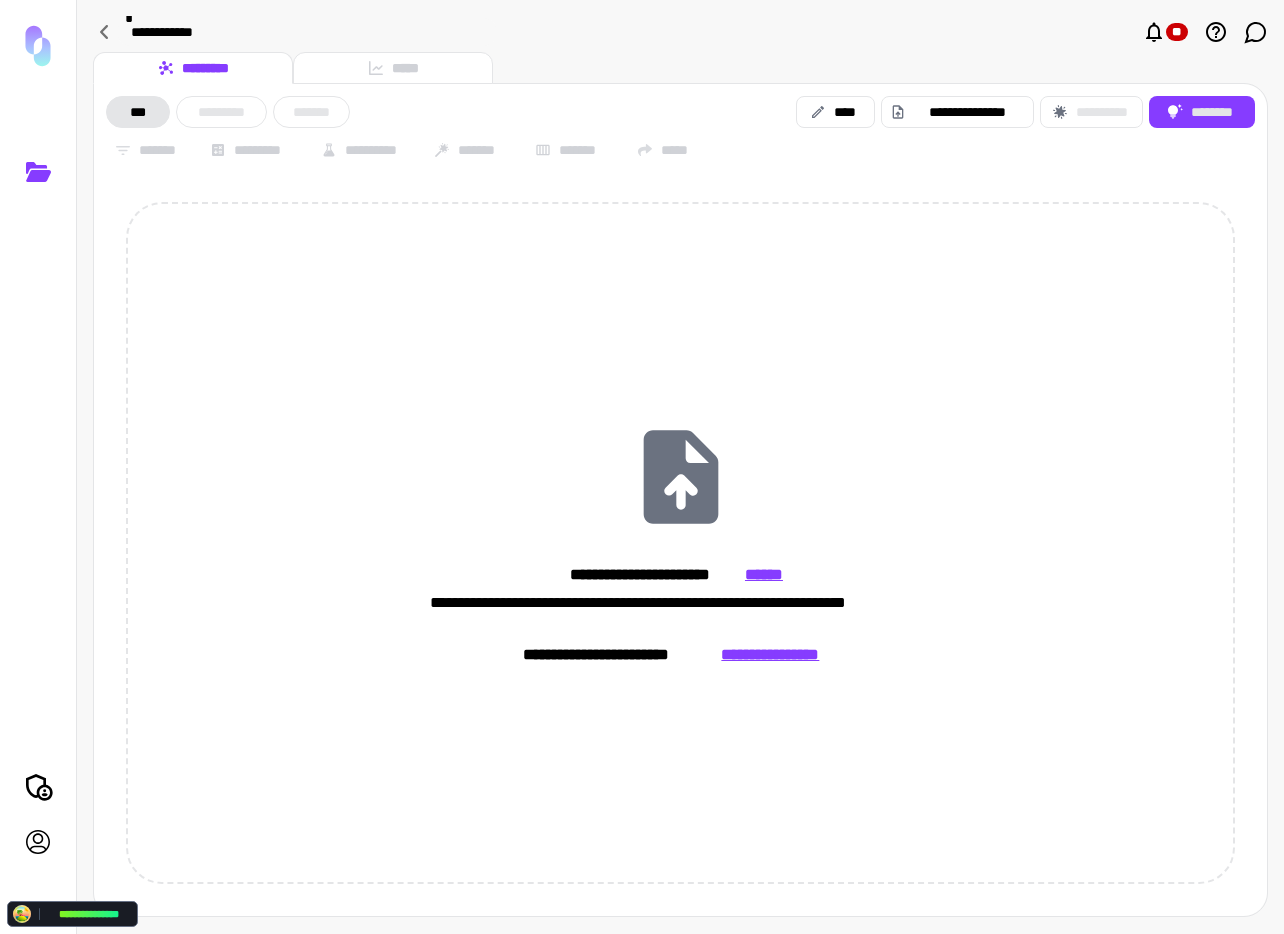 click on "**********" at bounding box center (1091, 112) 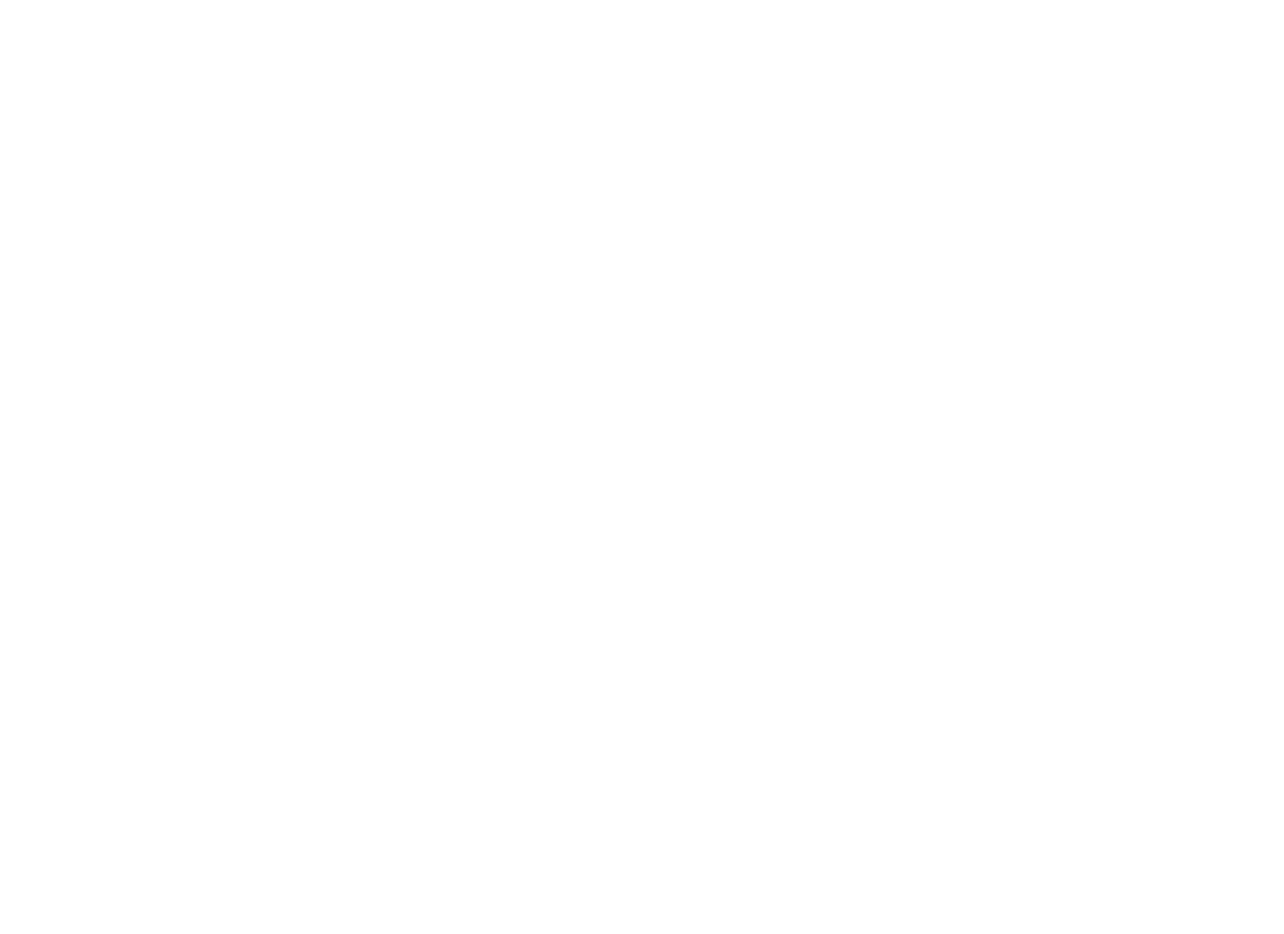 scroll, scrollTop: 0, scrollLeft: 0, axis: both 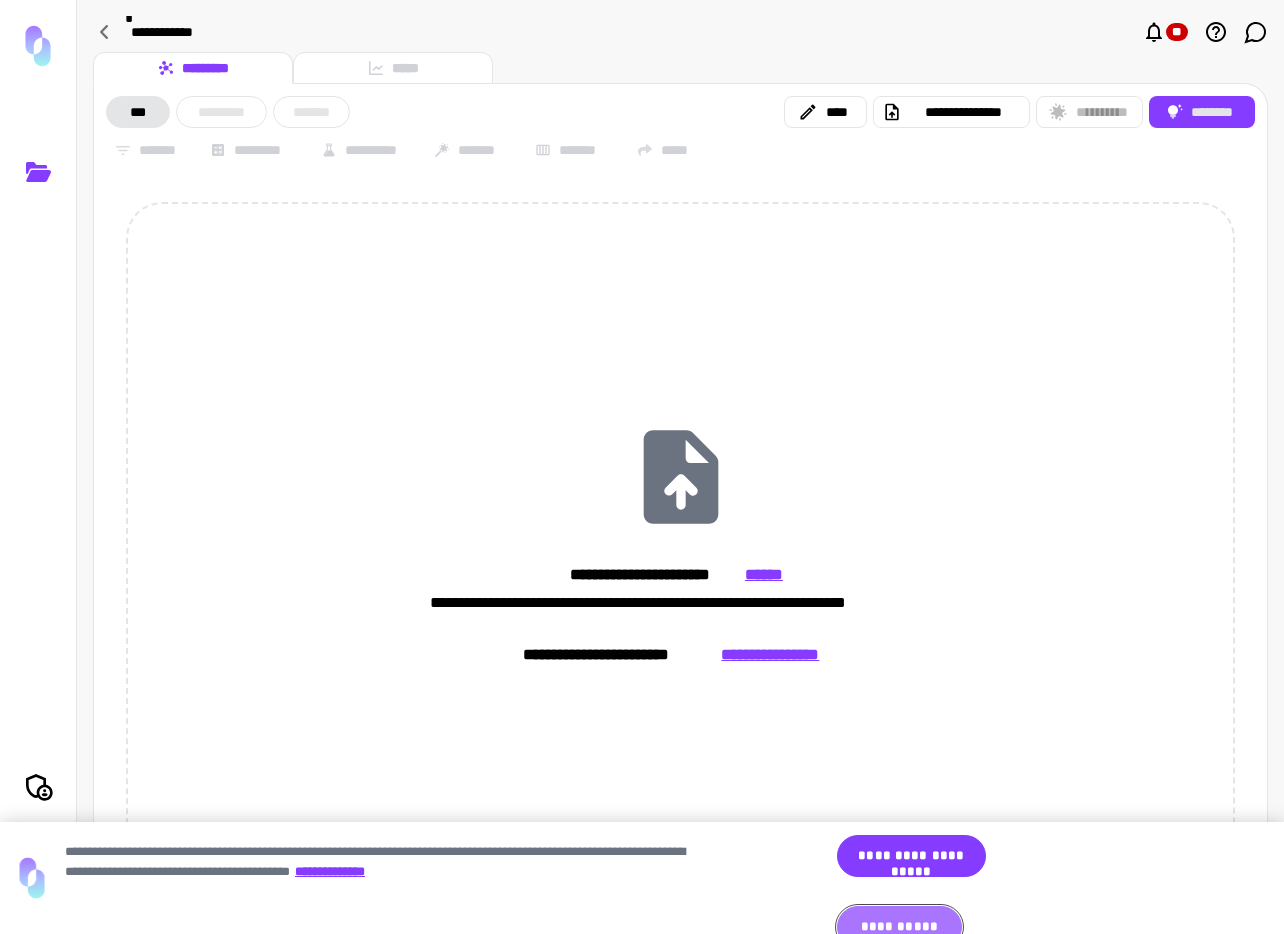 click on "**********" at bounding box center (899, 927) 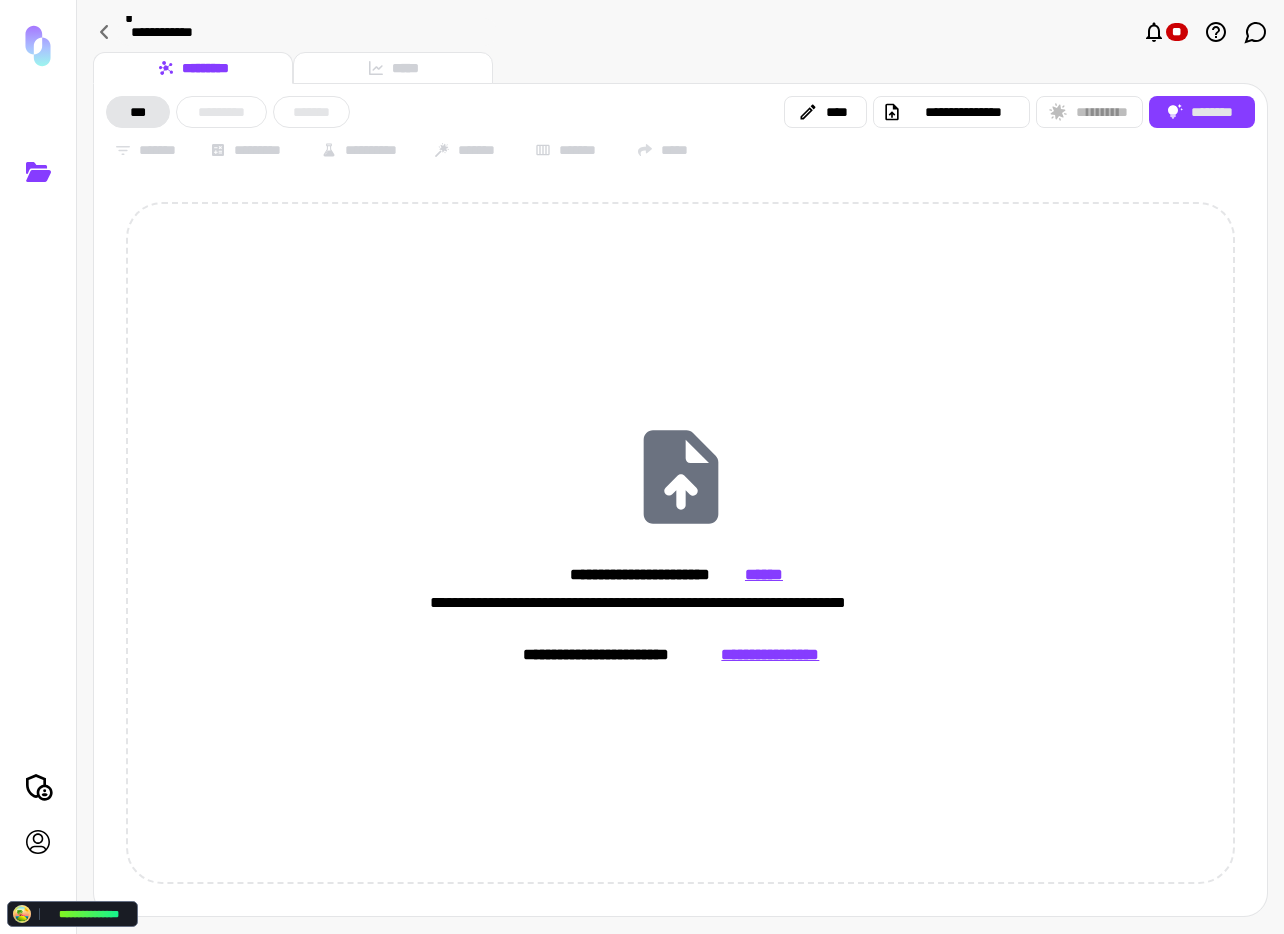 click on "**********" at bounding box center [642, 467] 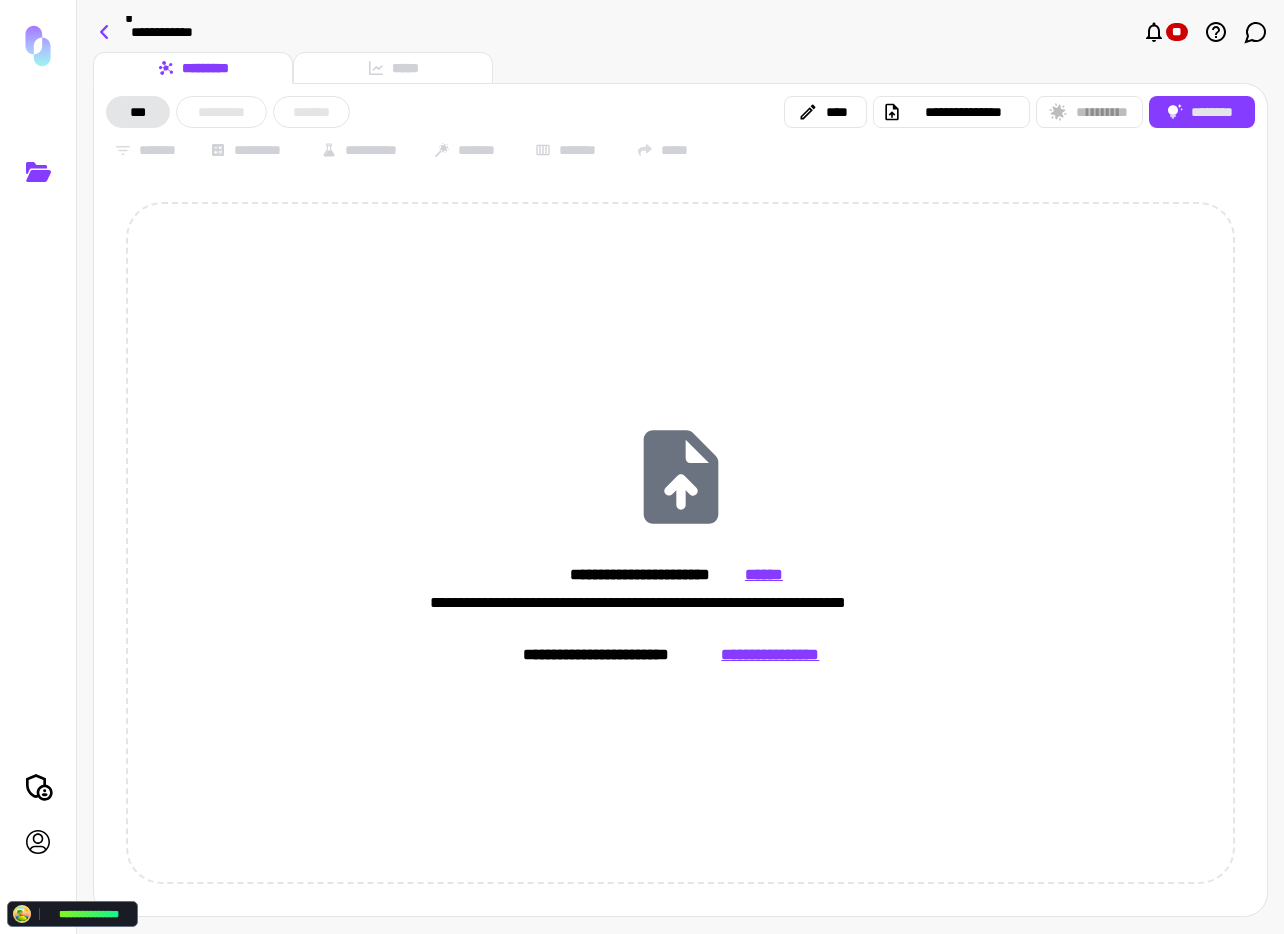 click 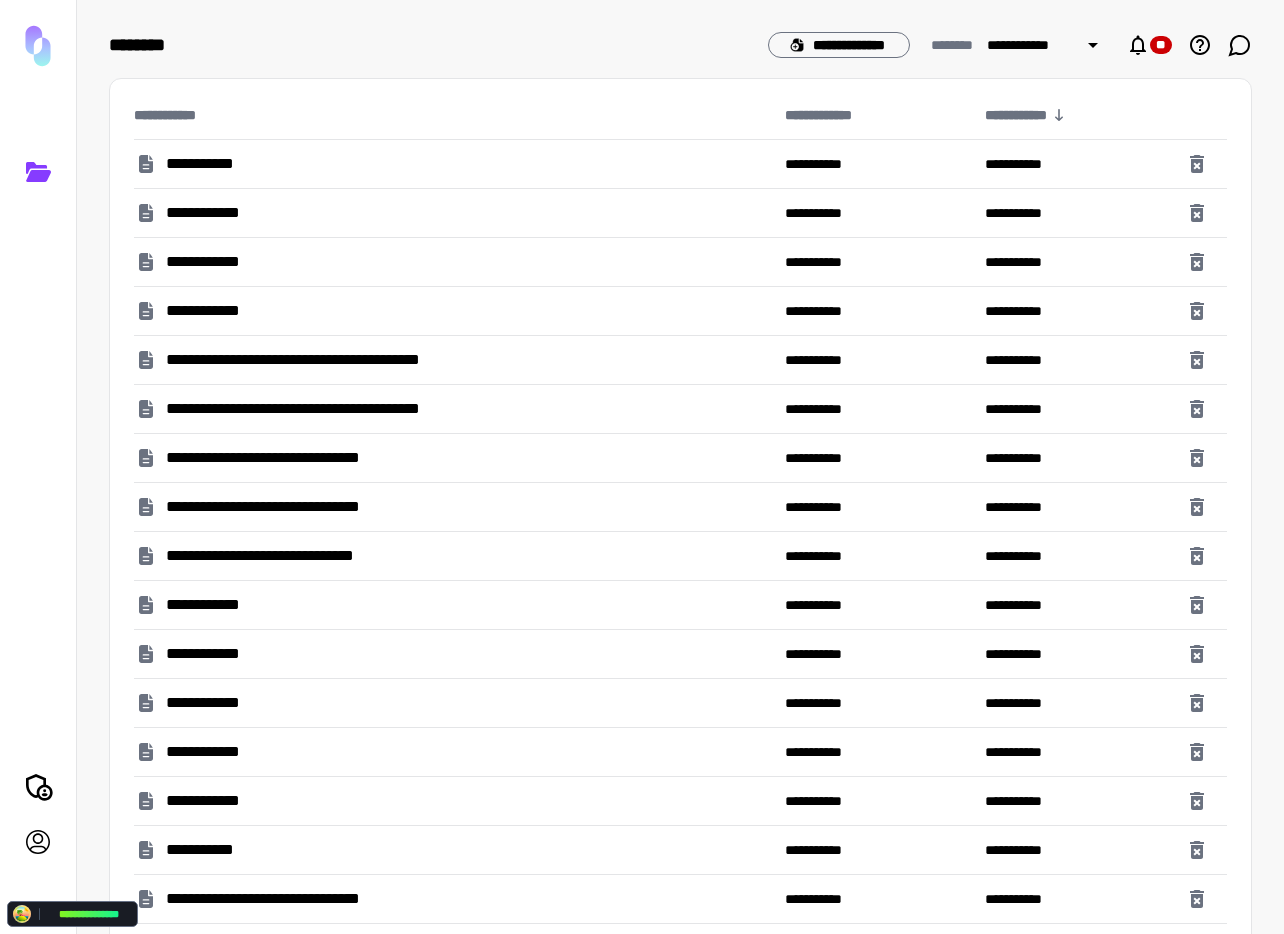 click on "**********" at bounding box center [451, 311] 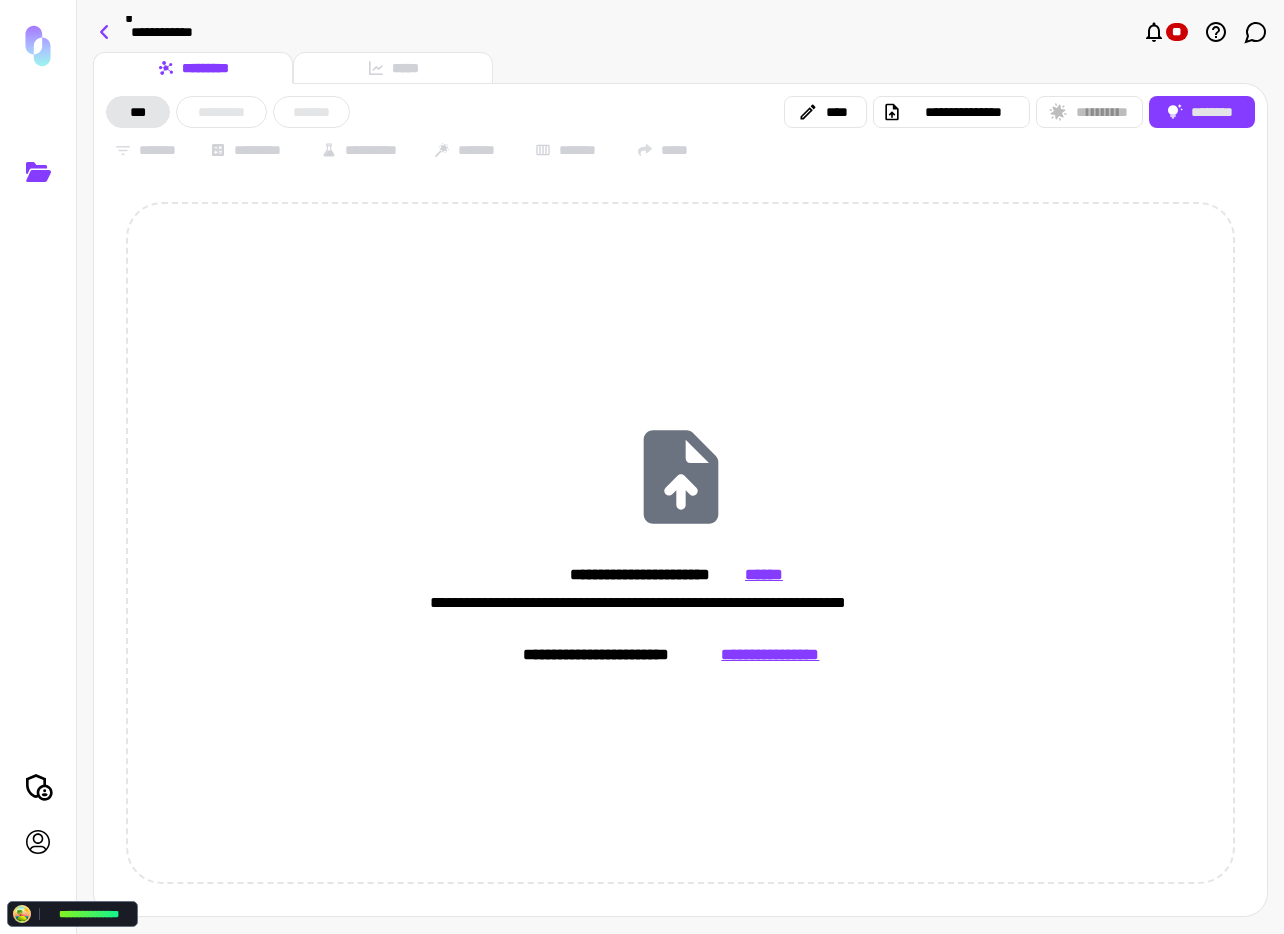 click 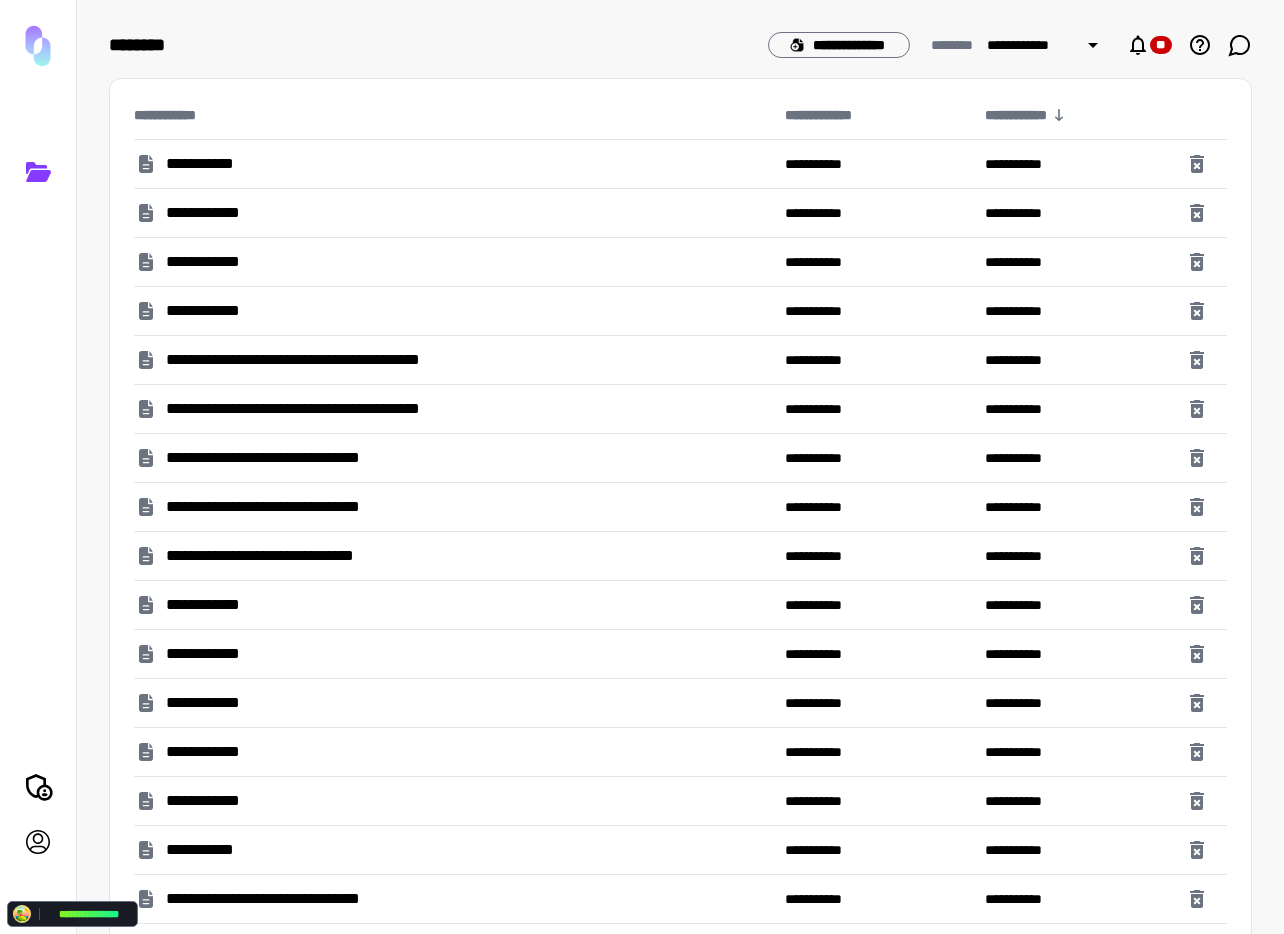 click on "**********" at bounding box center [275, 556] 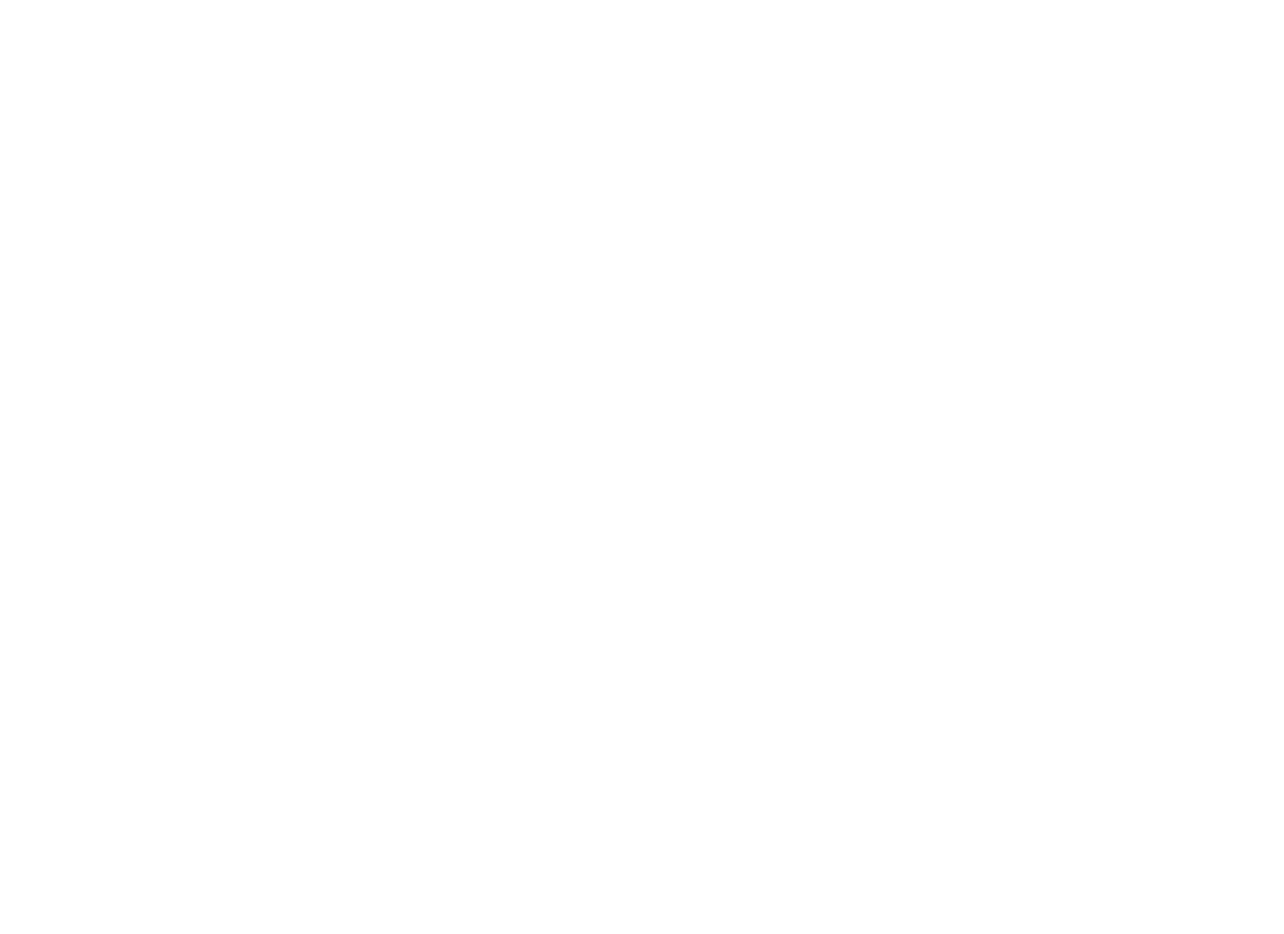 scroll, scrollTop: 0, scrollLeft: 0, axis: both 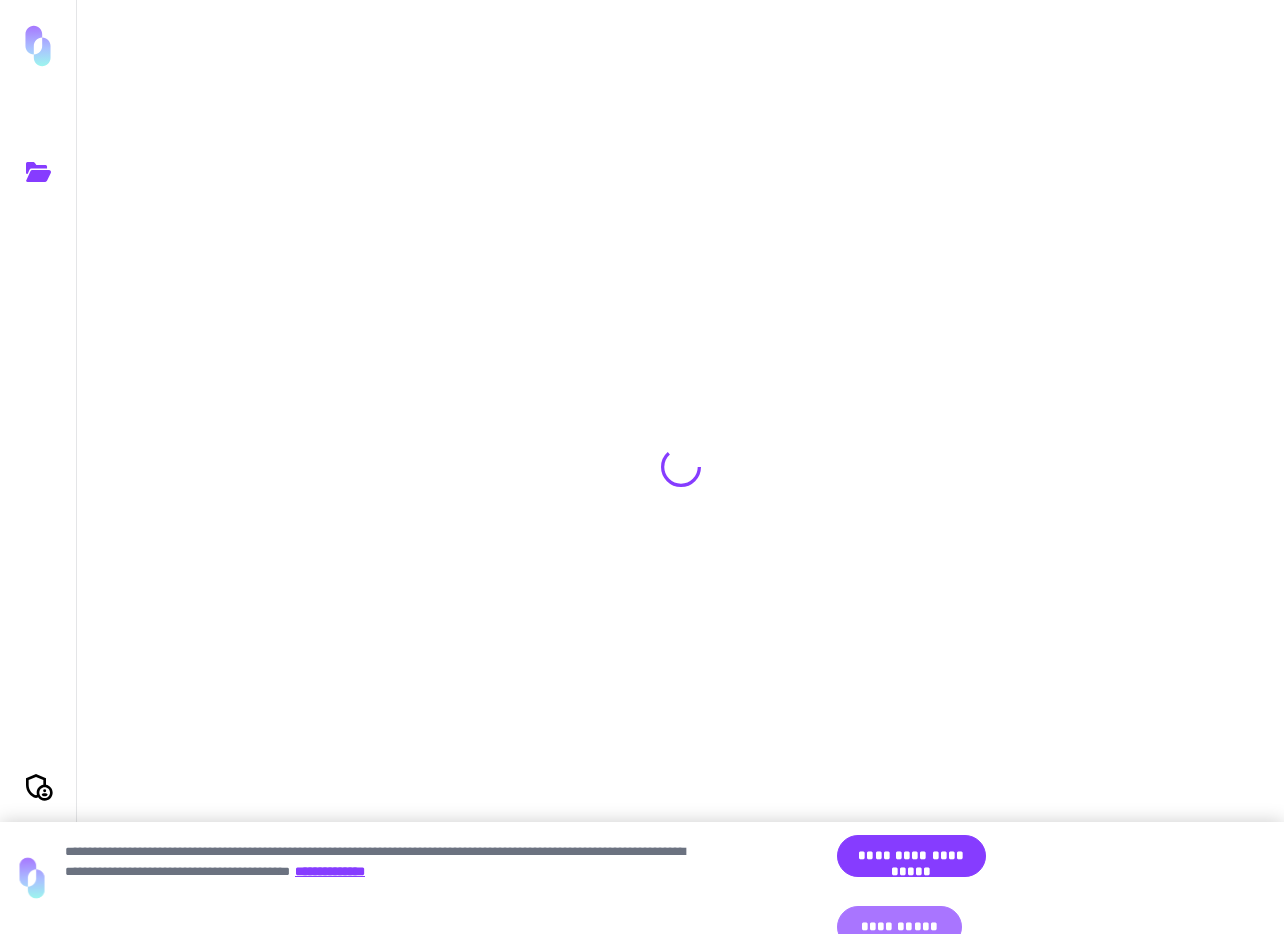 click on "**********" at bounding box center [988, 878] 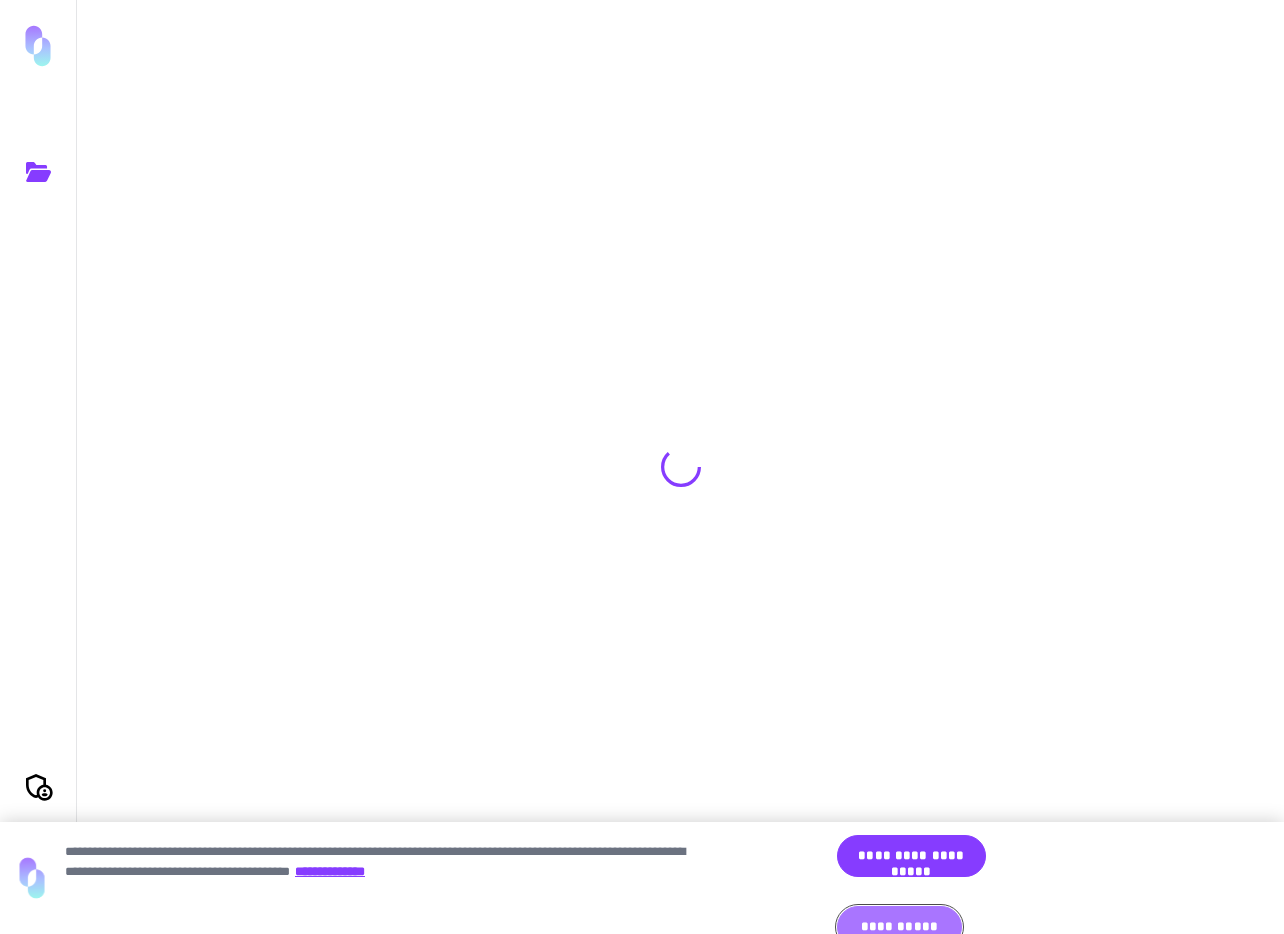 click on "**********" at bounding box center [899, 927] 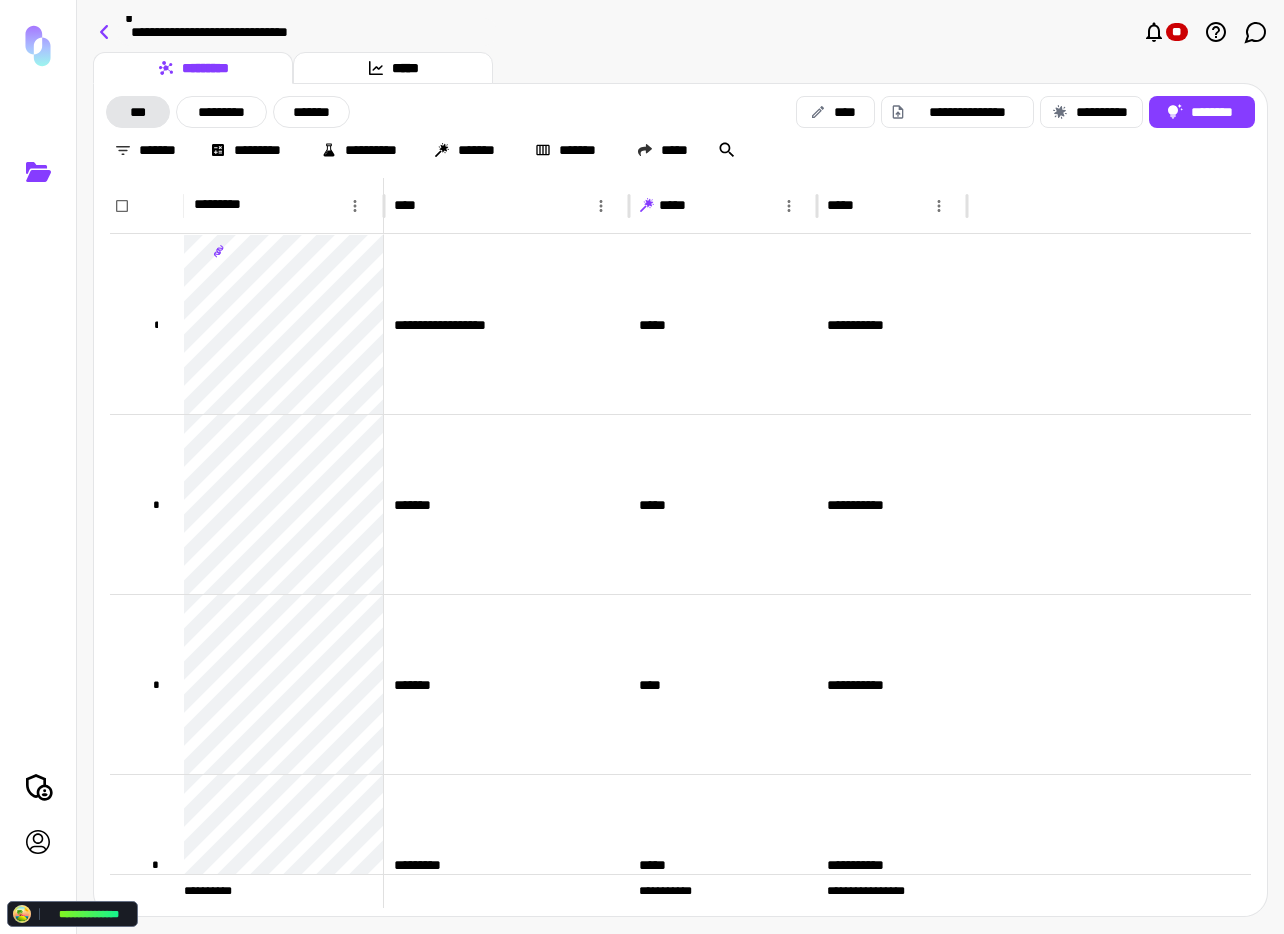 click 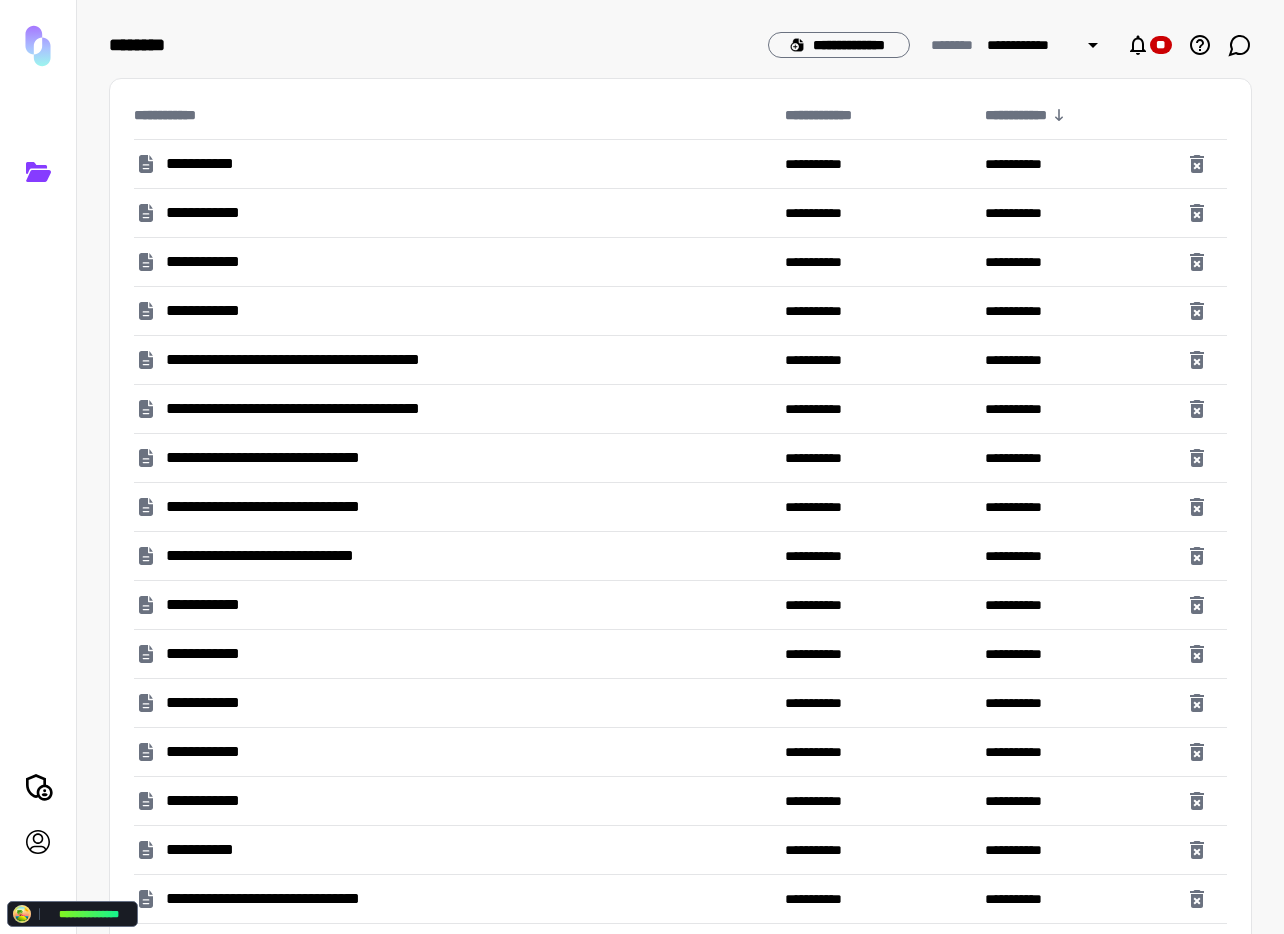 click on "**********" at bounding box center (451, 164) 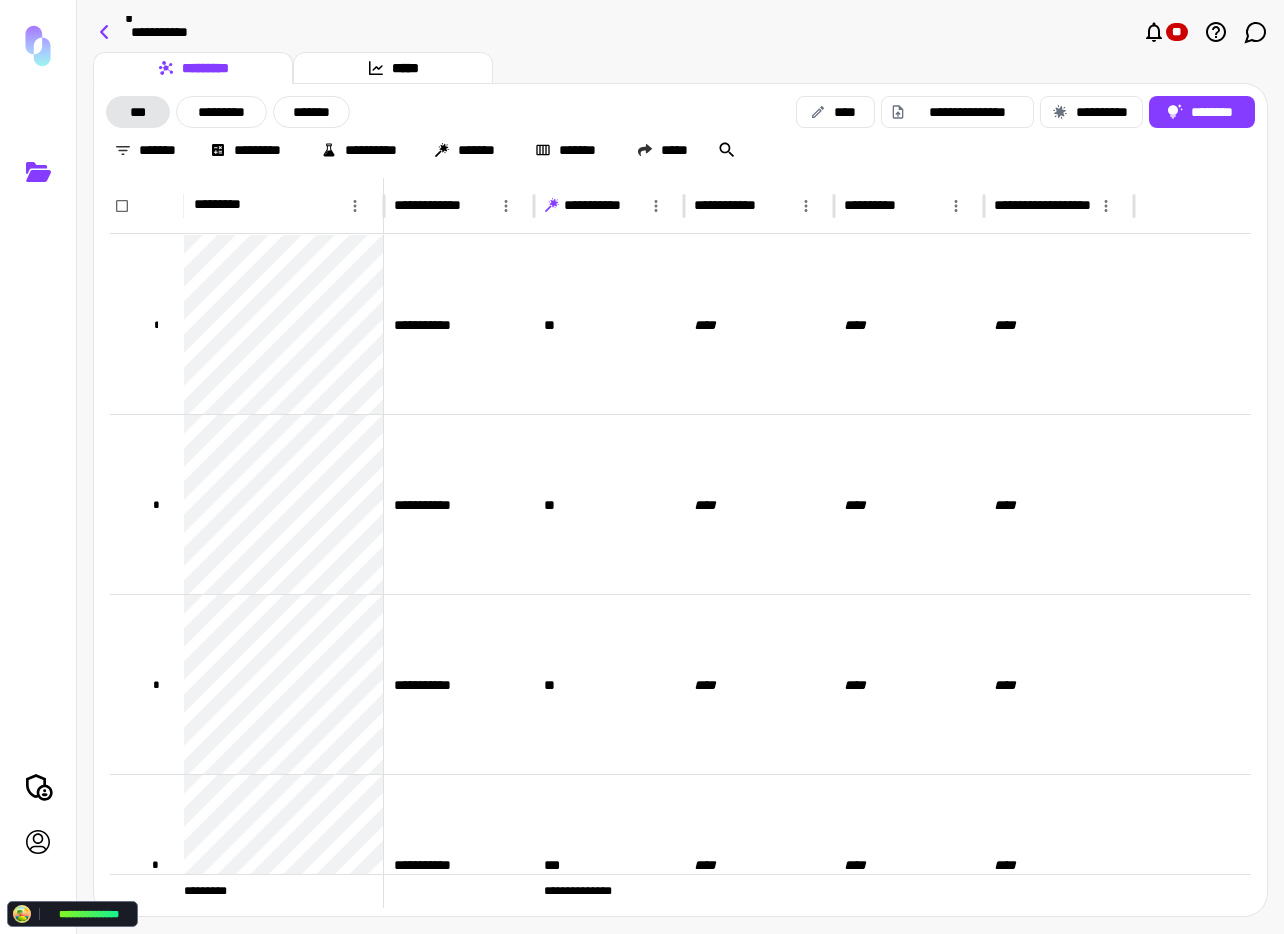 click 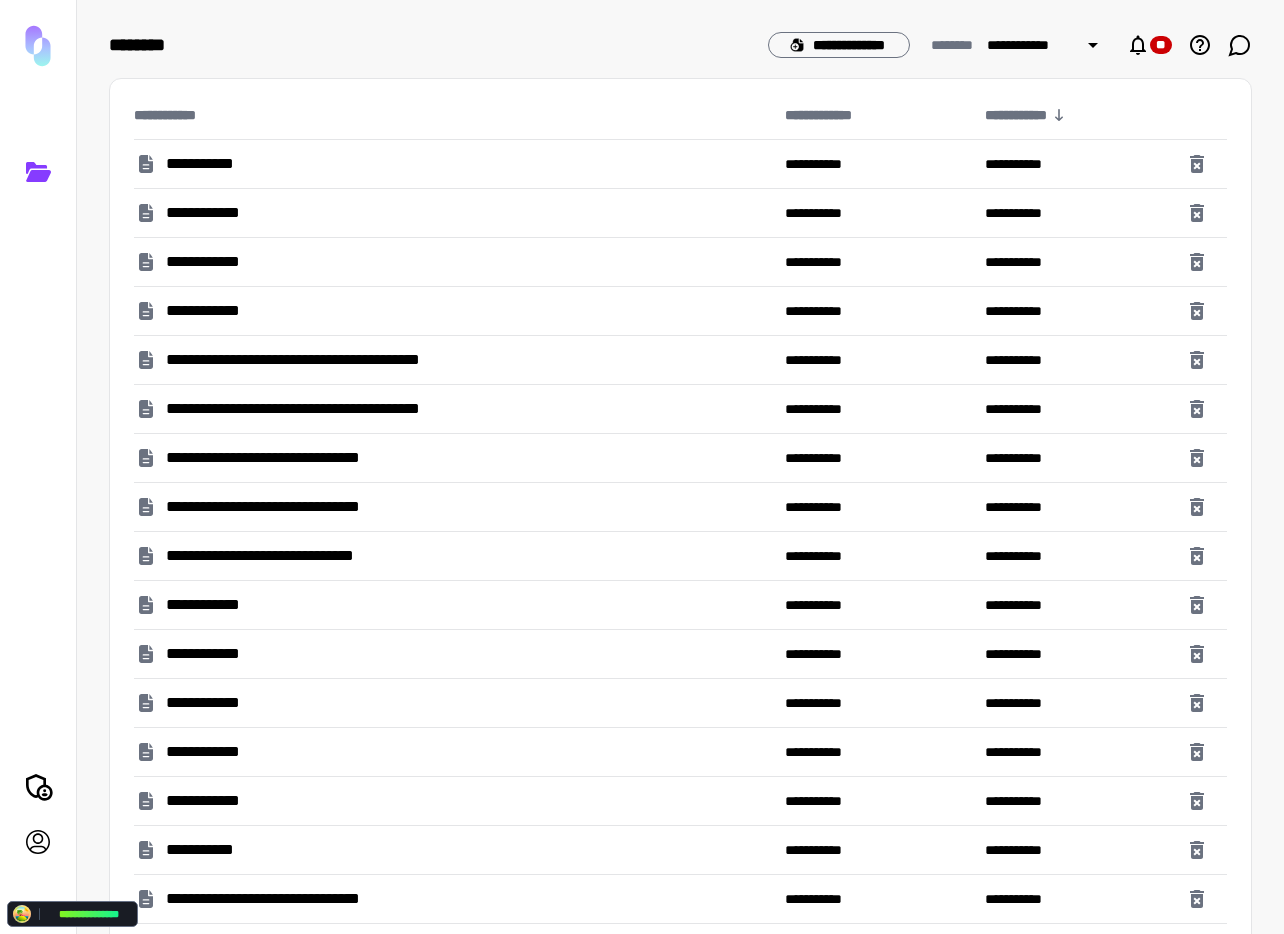 click on "**********" at bounding box center (451, 213) 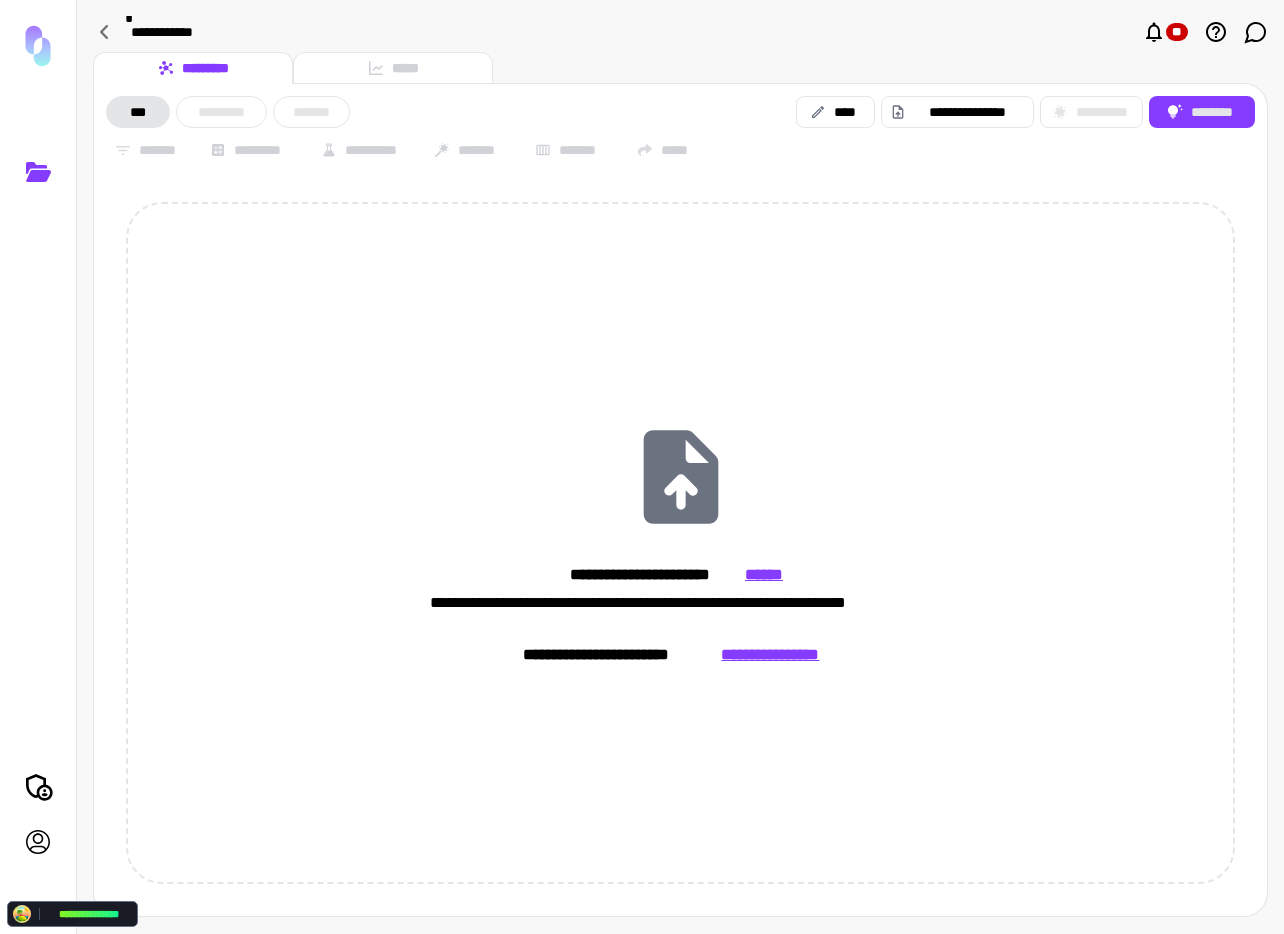 click on "********* *****" at bounding box center [680, 68] 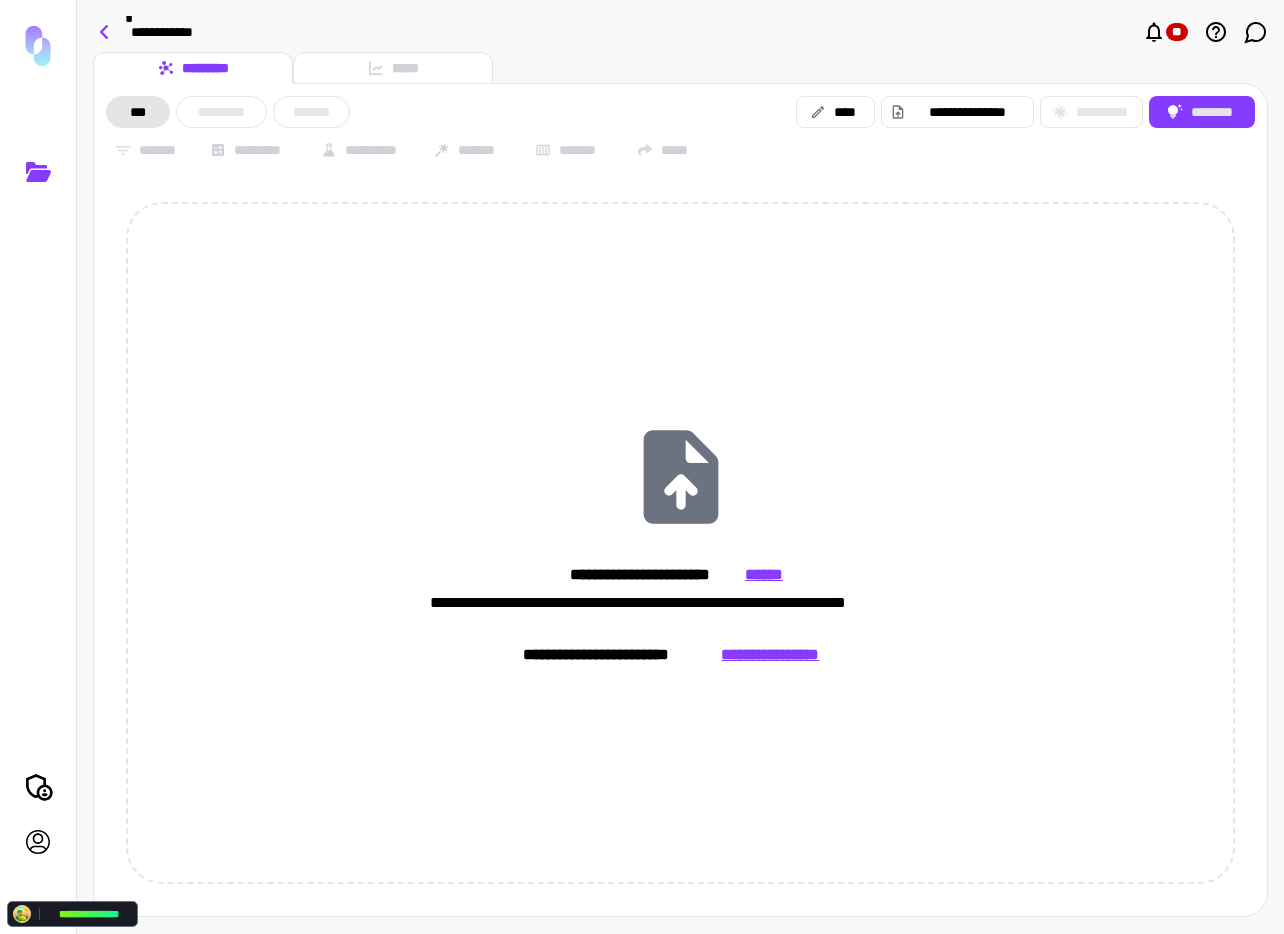 click 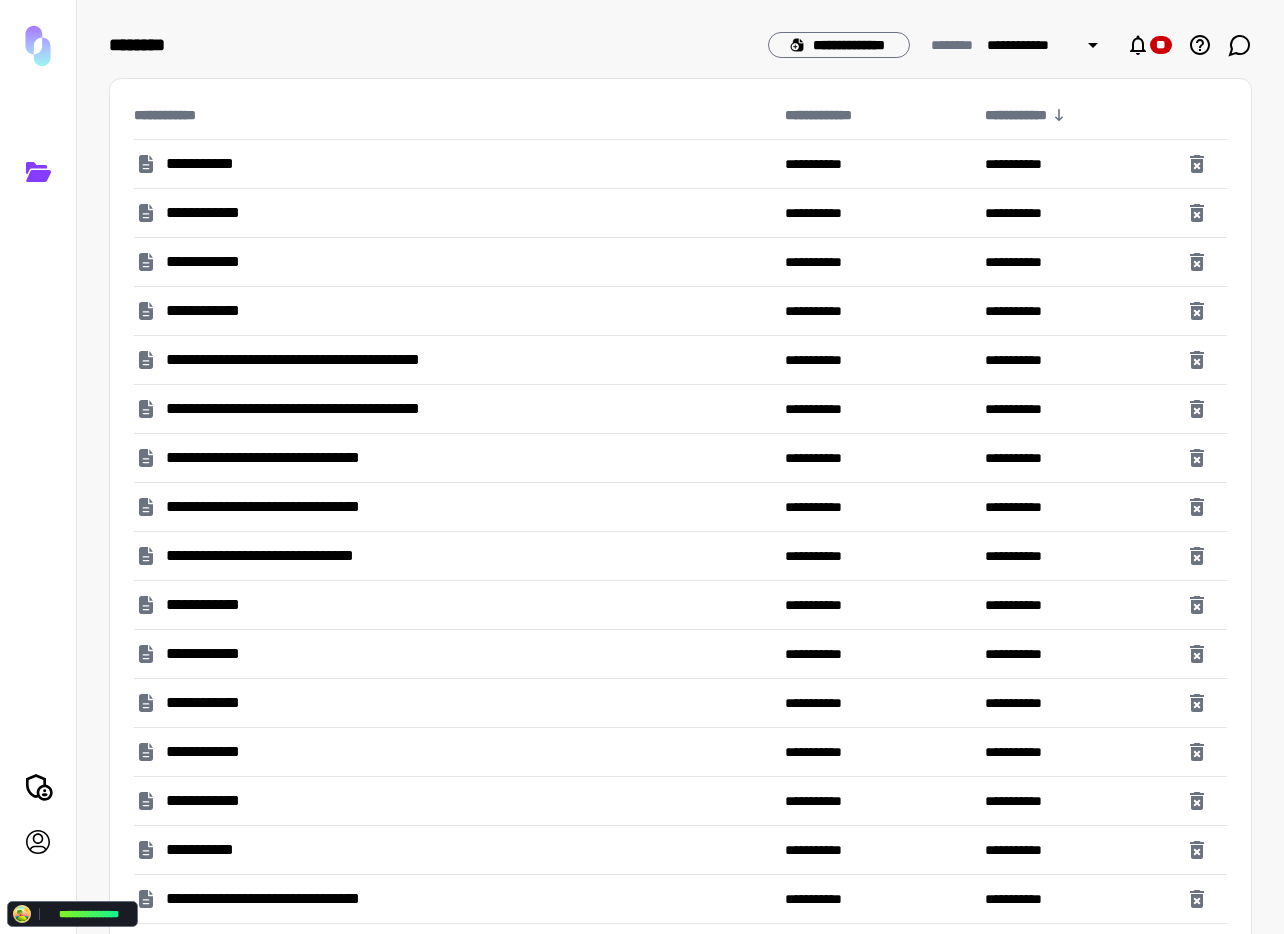 click on "**********" at bounding box center [455, 164] 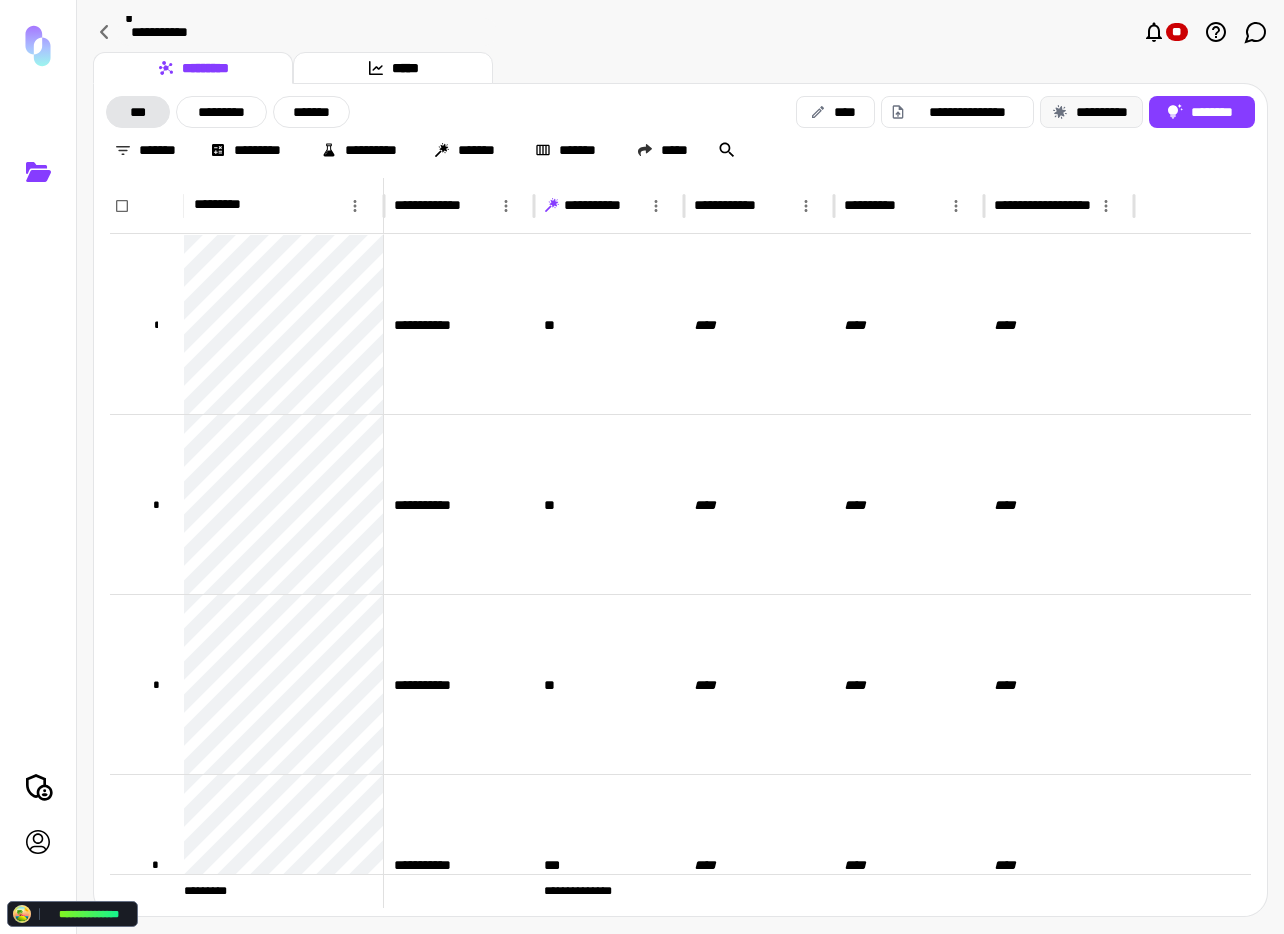 click on "**********" at bounding box center [1091, 112] 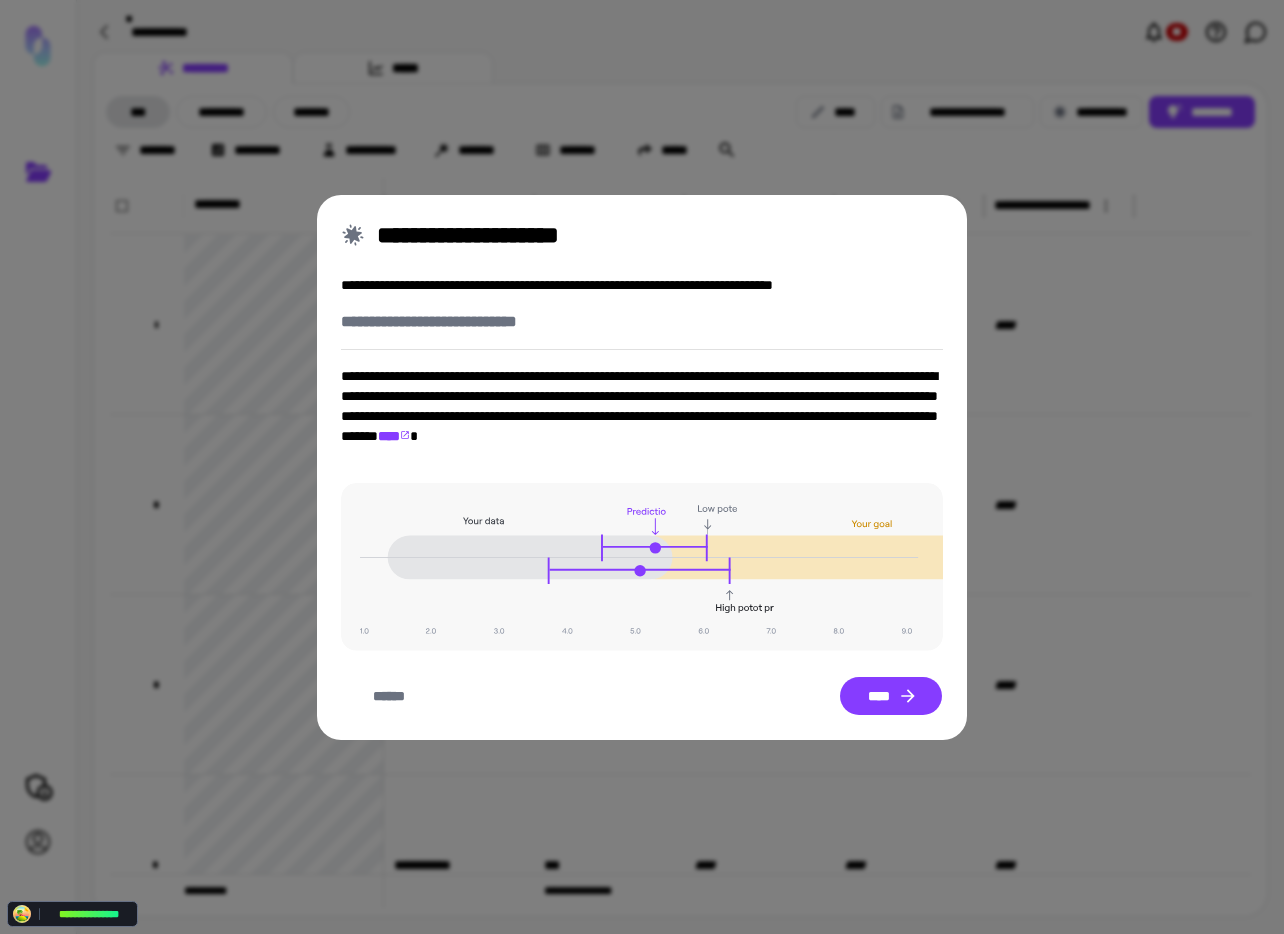 click 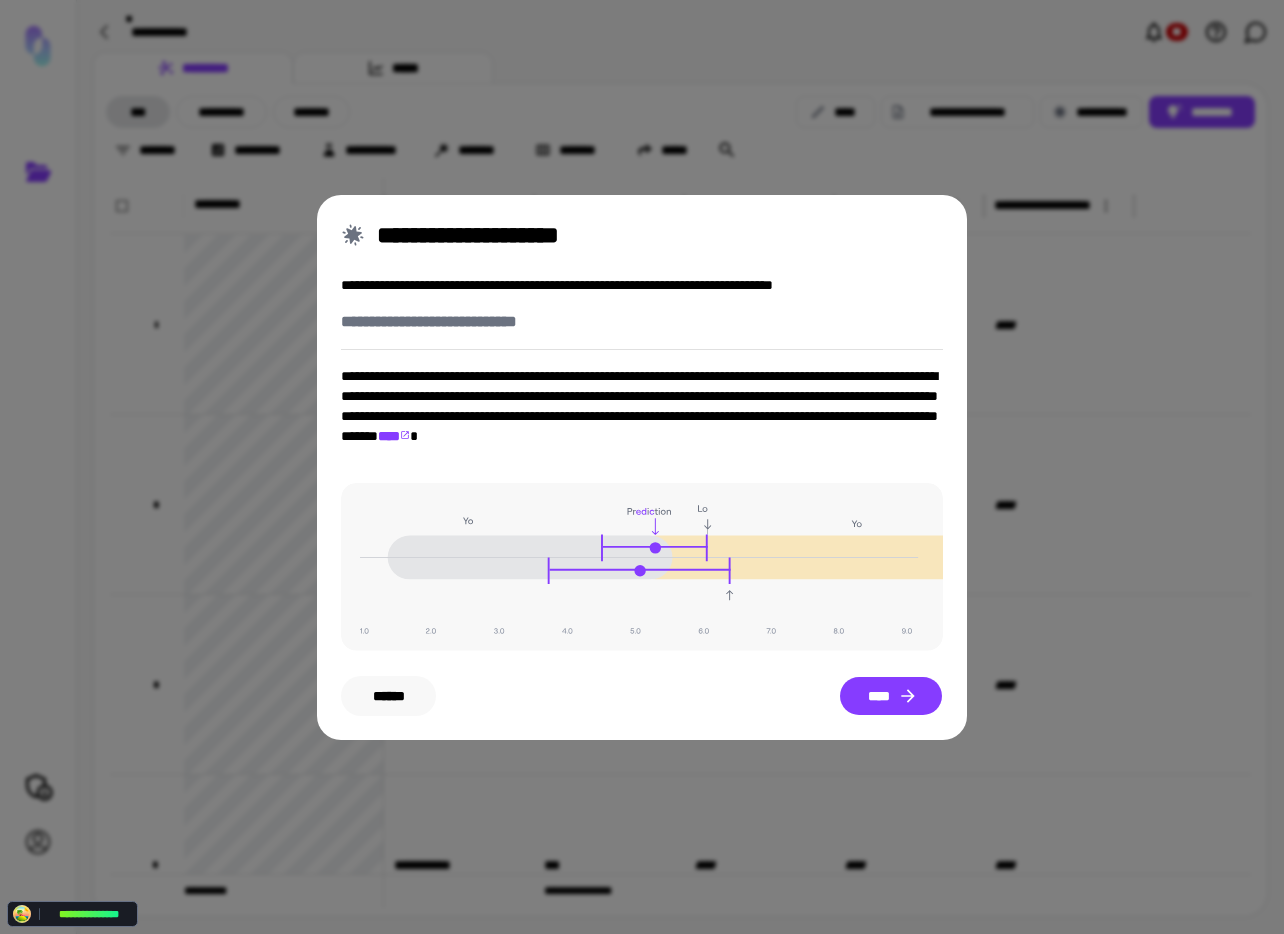 click on "******" at bounding box center [388, 696] 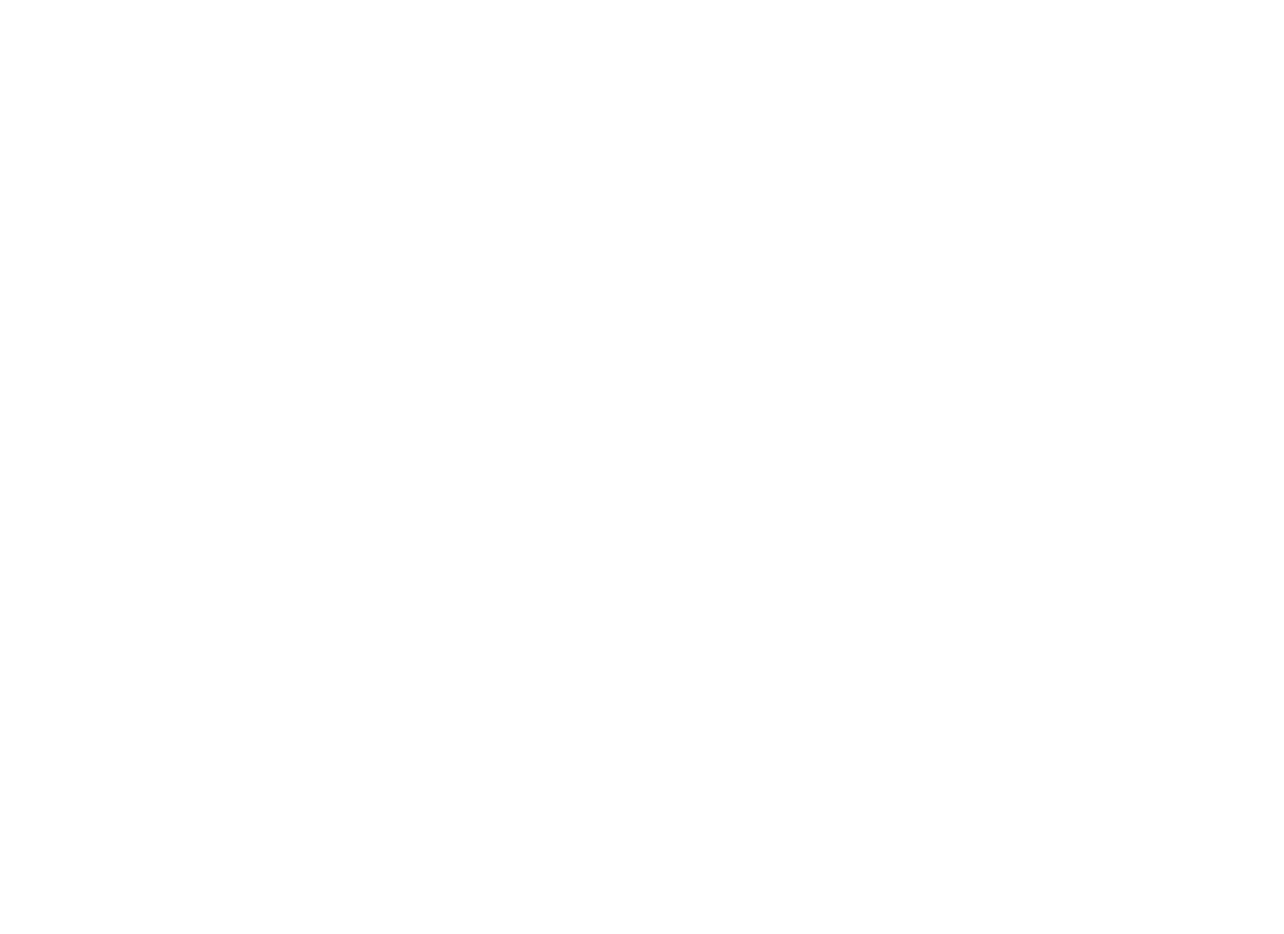 scroll, scrollTop: 0, scrollLeft: 0, axis: both 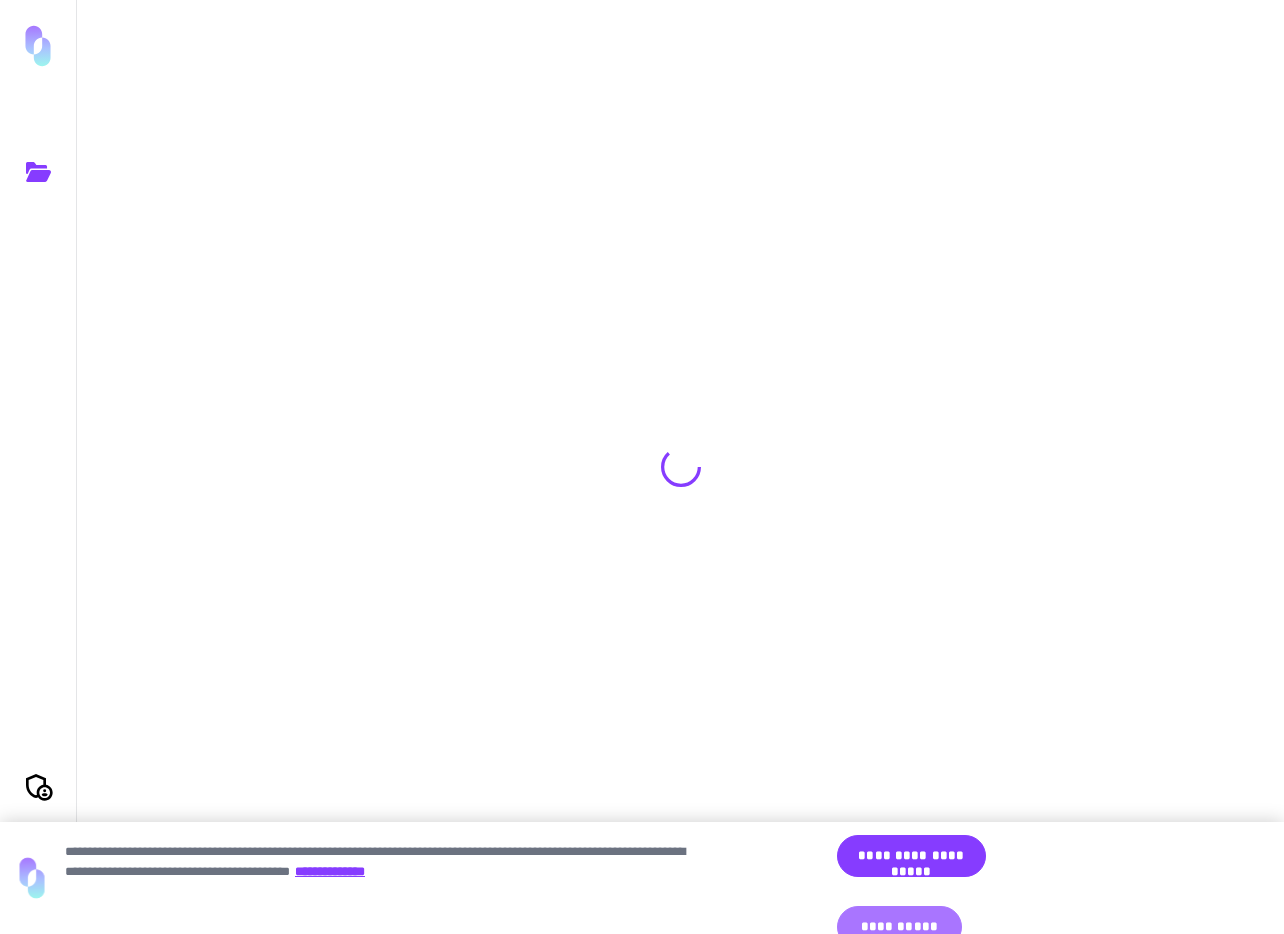 click on "**********" at bounding box center (899, 927) 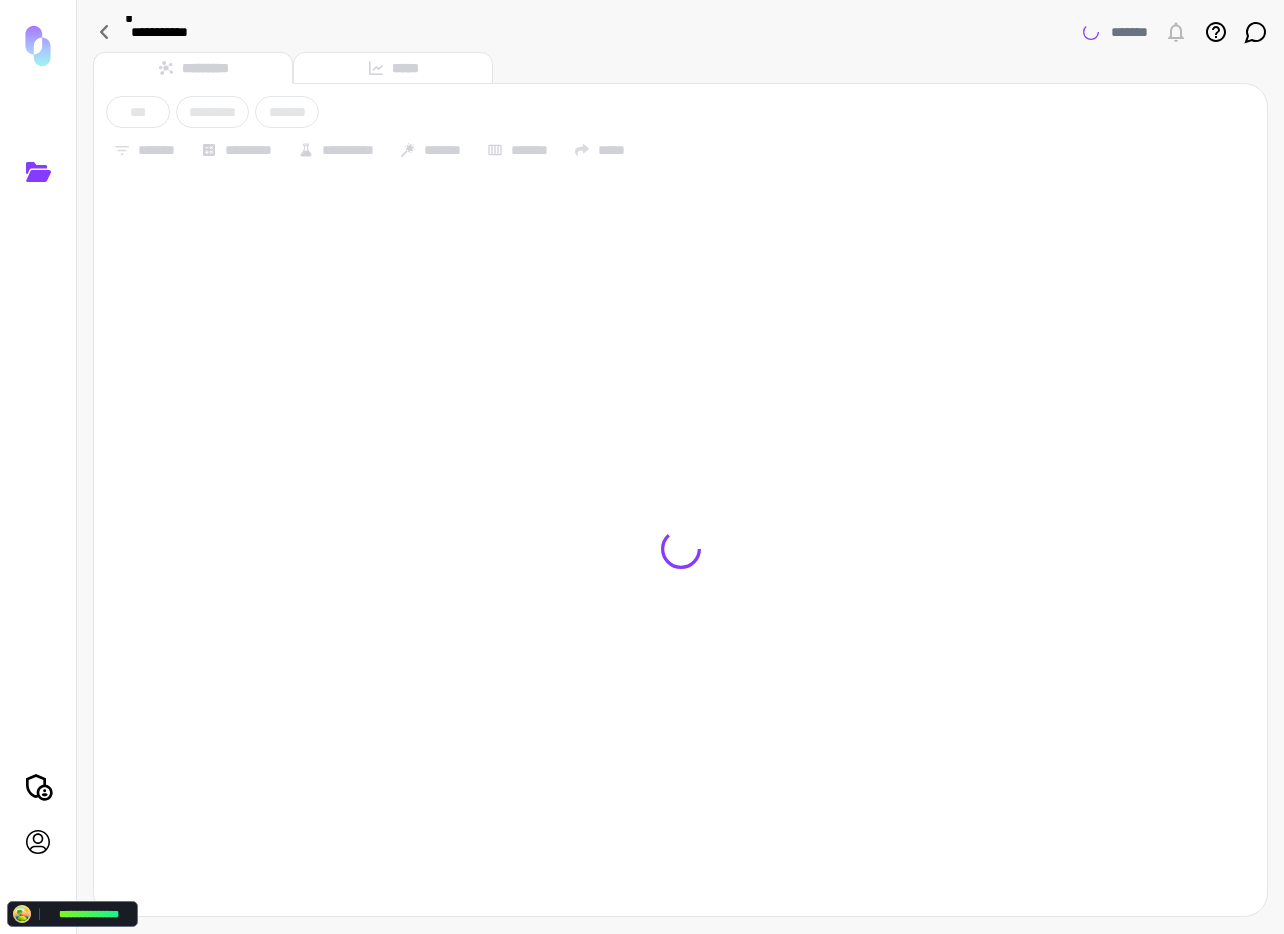 click on "**********" at bounding box center (899, 927) 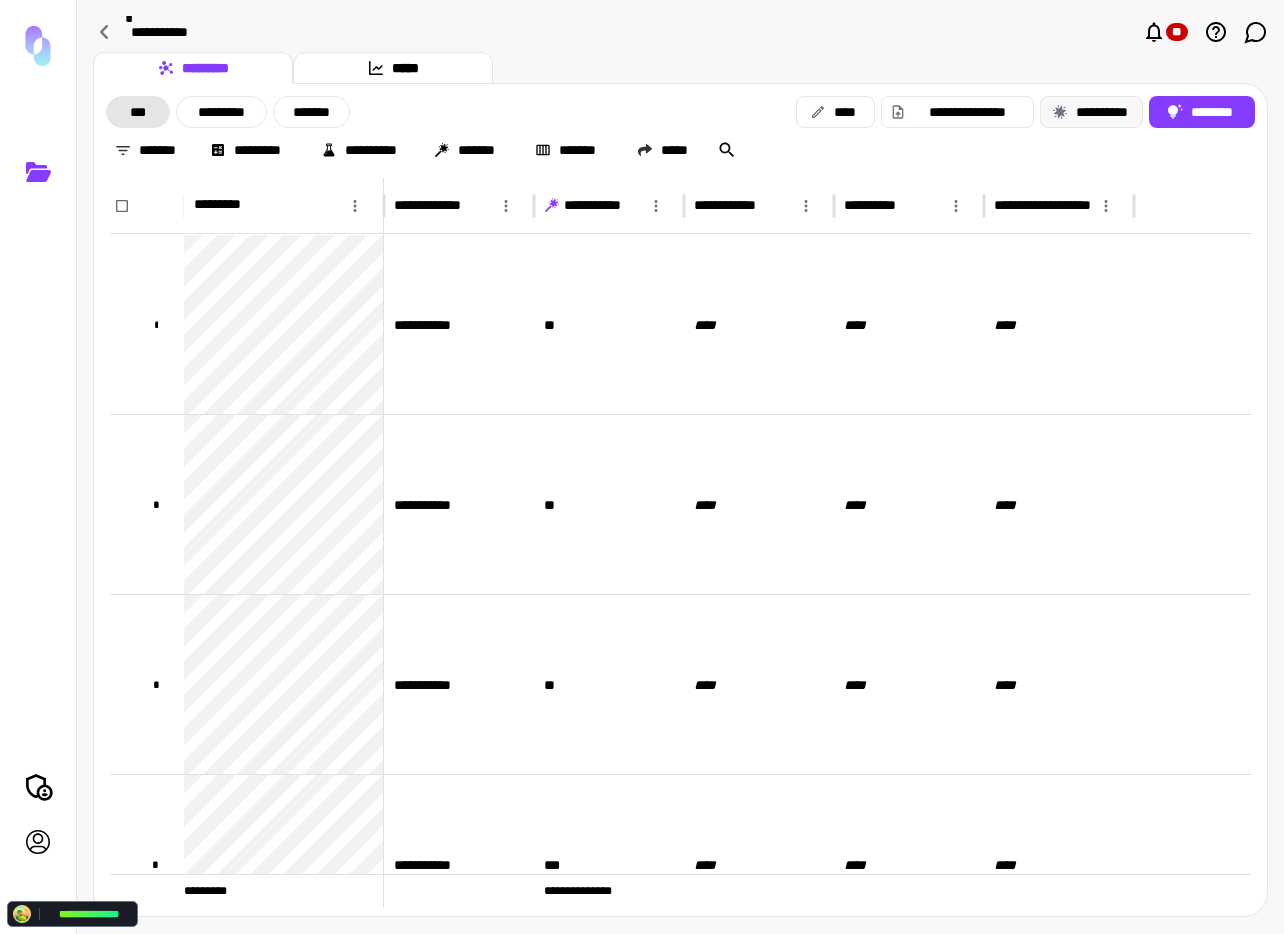click on "**********" at bounding box center (1091, 112) 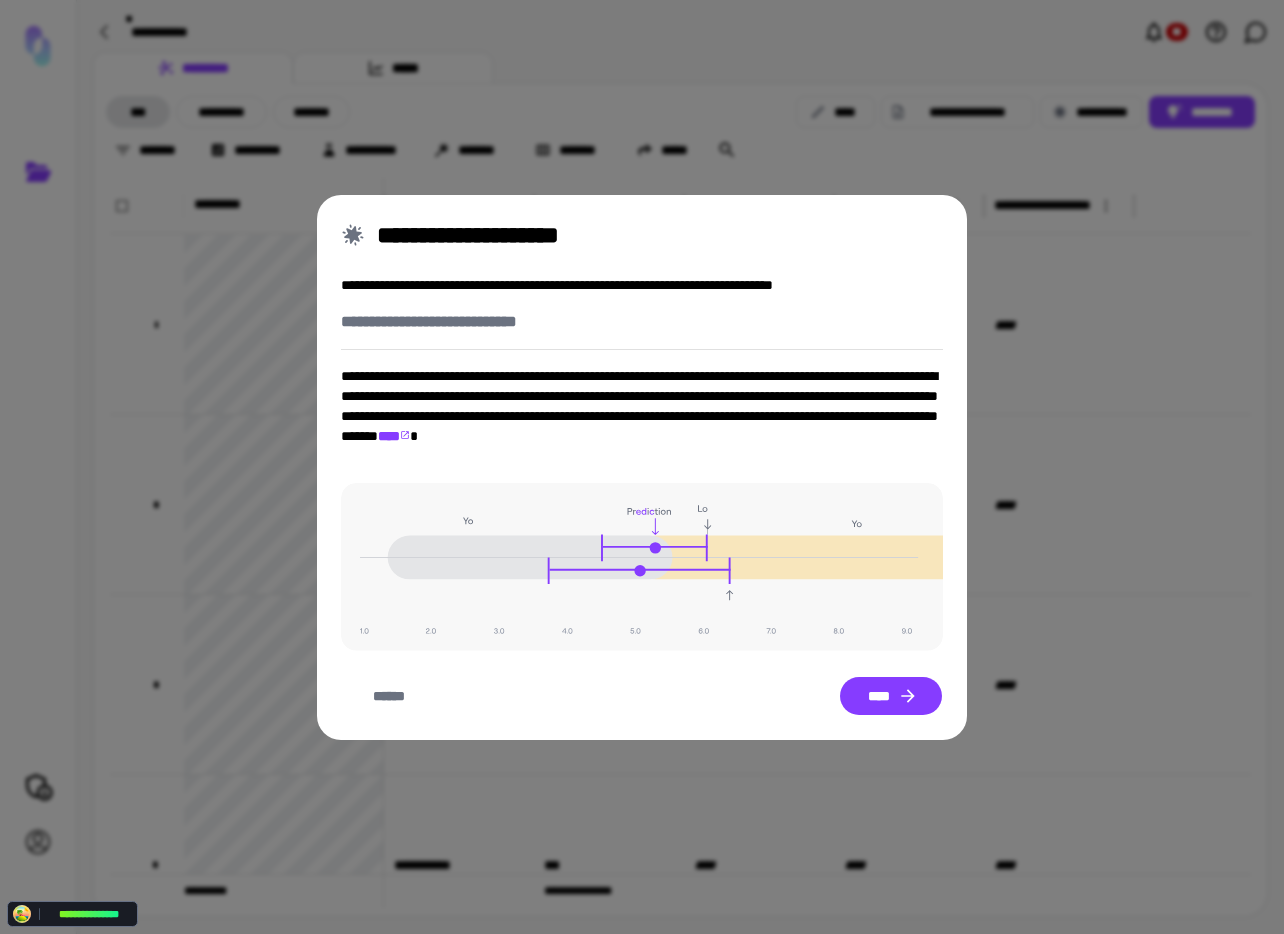 click on "**********" at bounding box center (642, 416) 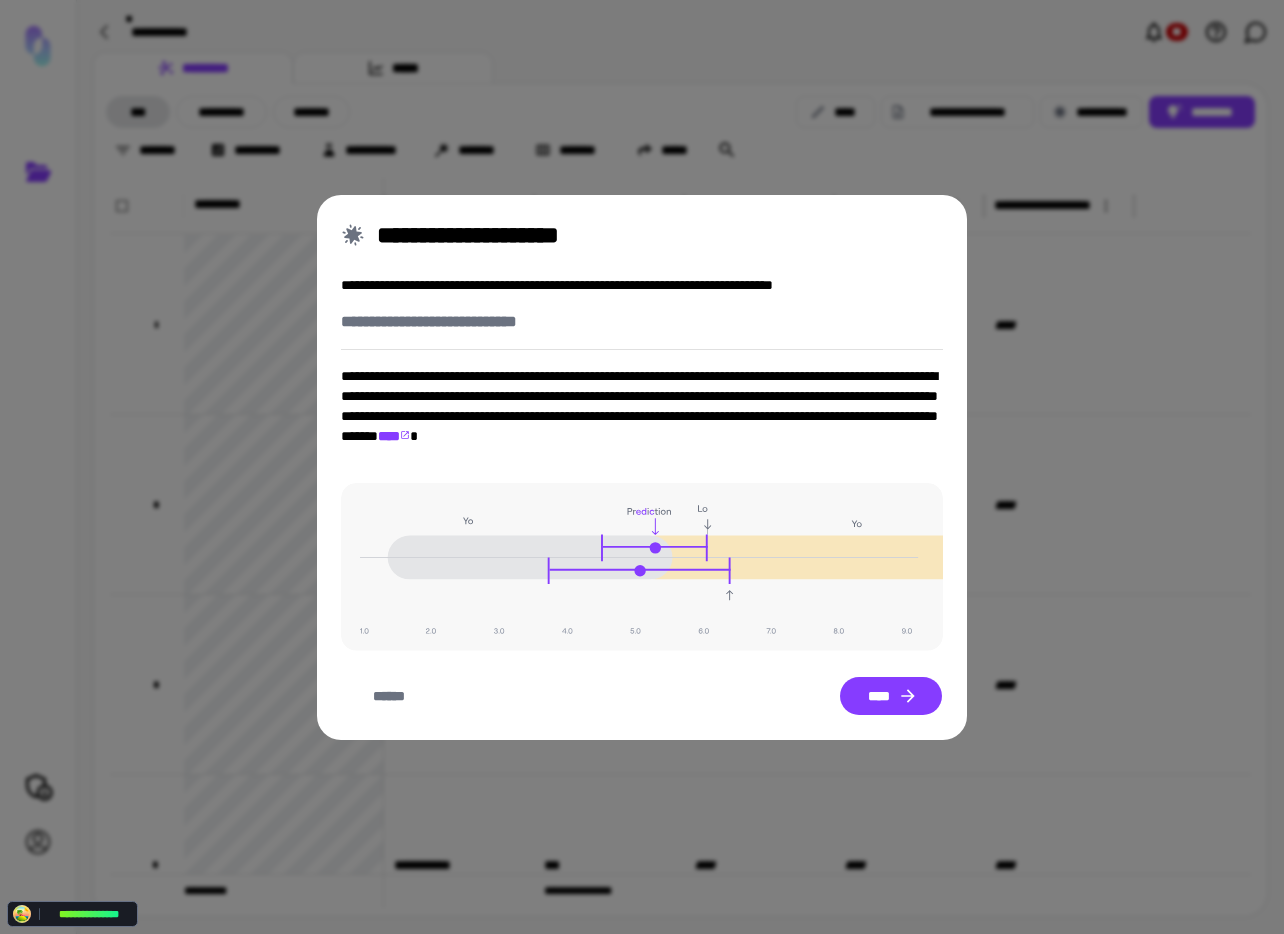 click 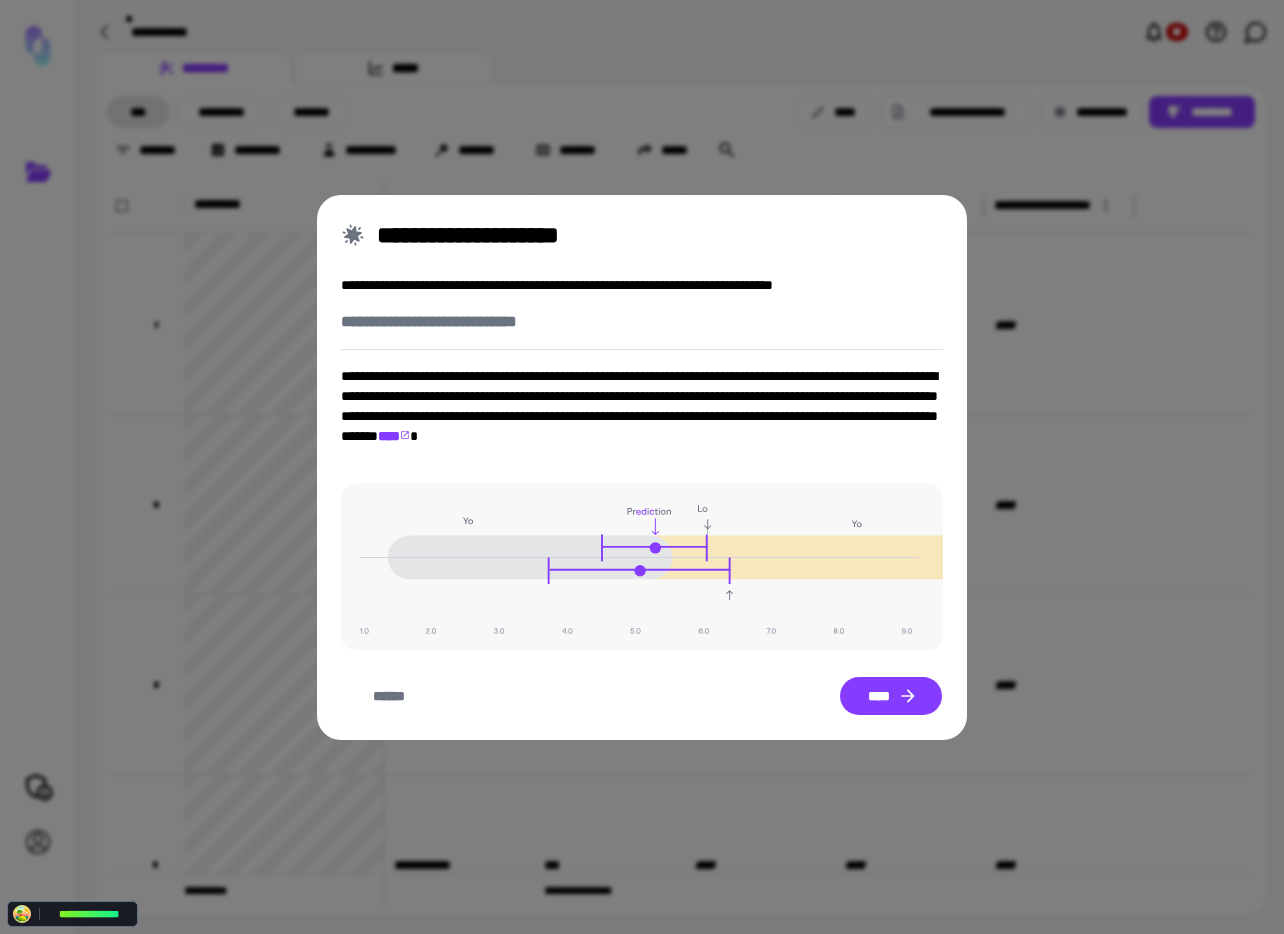 click on "**********" at bounding box center (642, 463) 